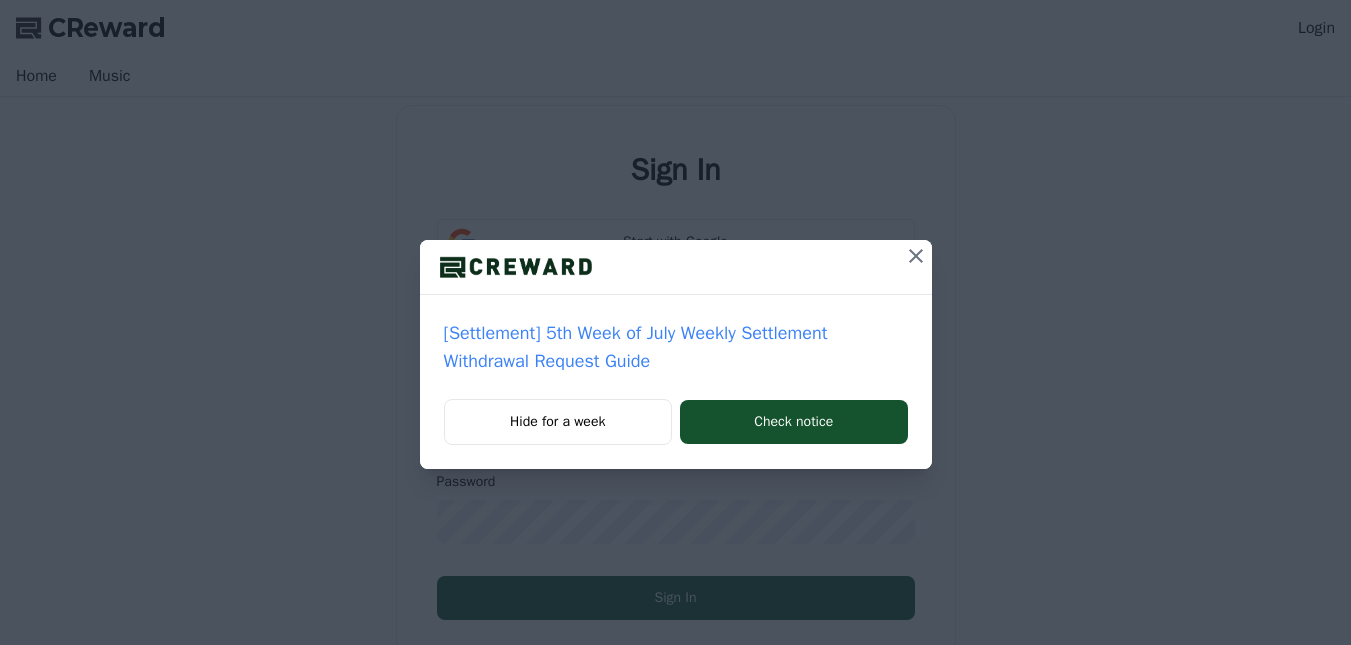 scroll, scrollTop: 0, scrollLeft: 0, axis: both 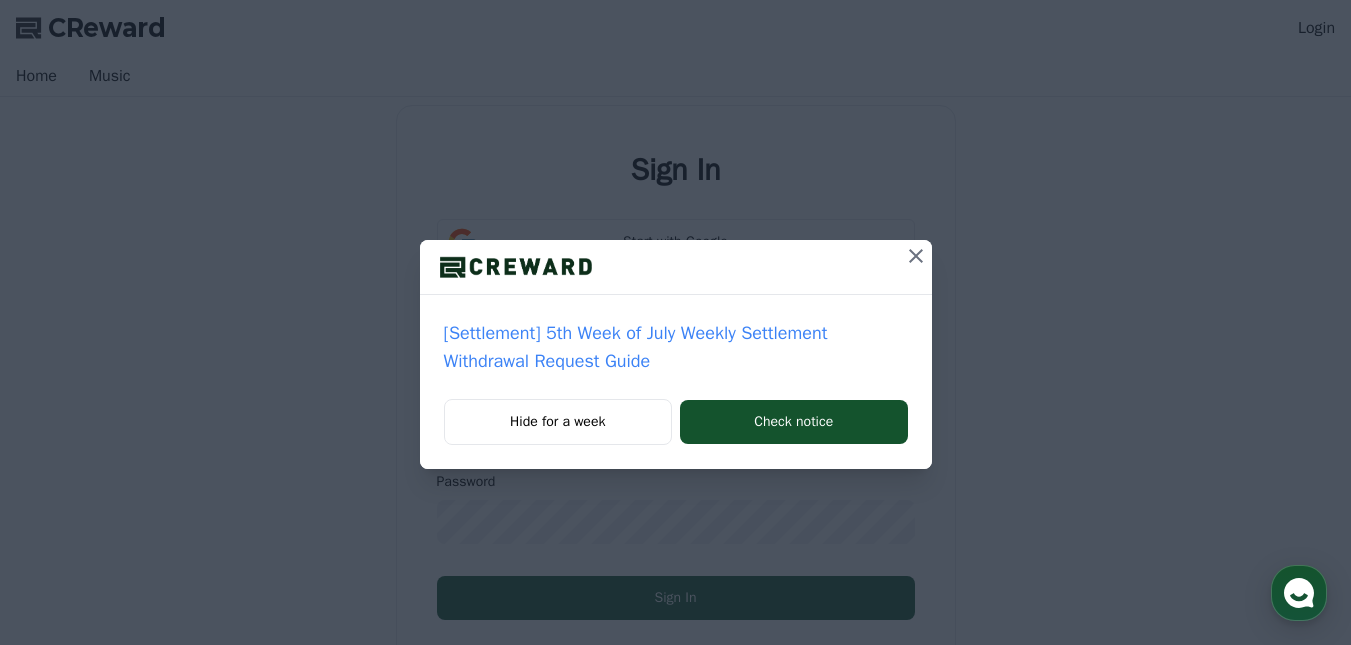 click 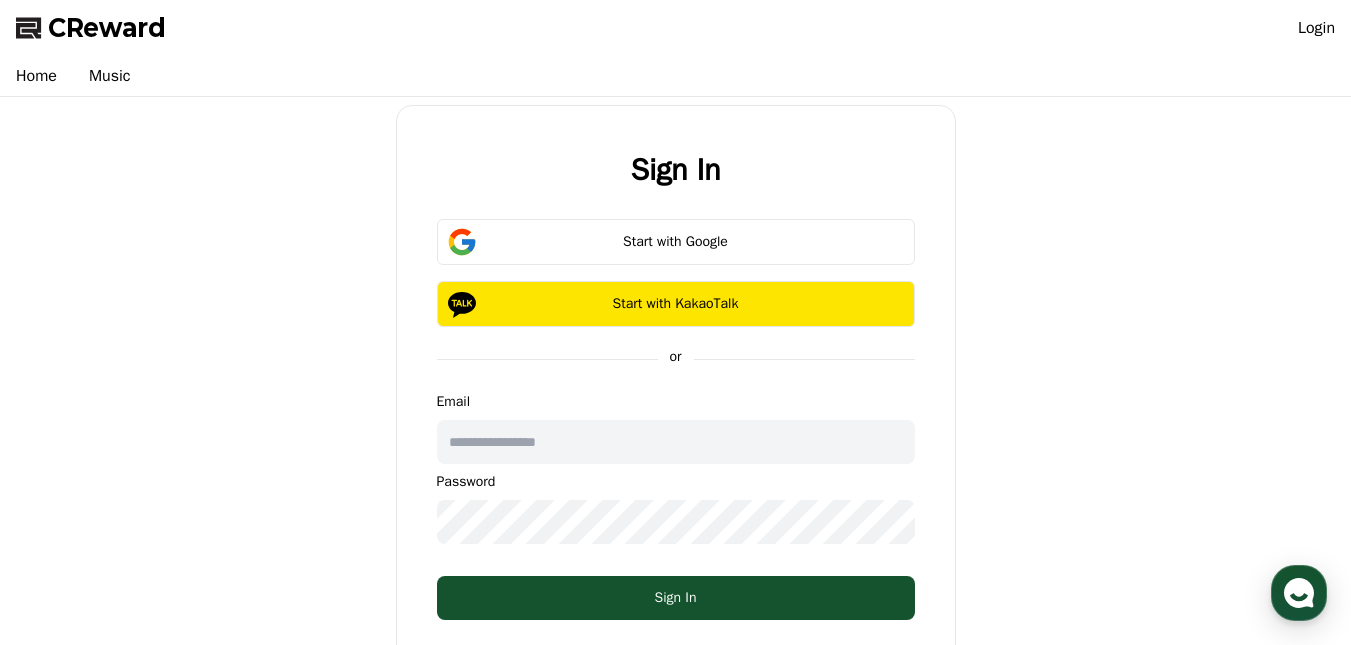 click at bounding box center [676, 442] 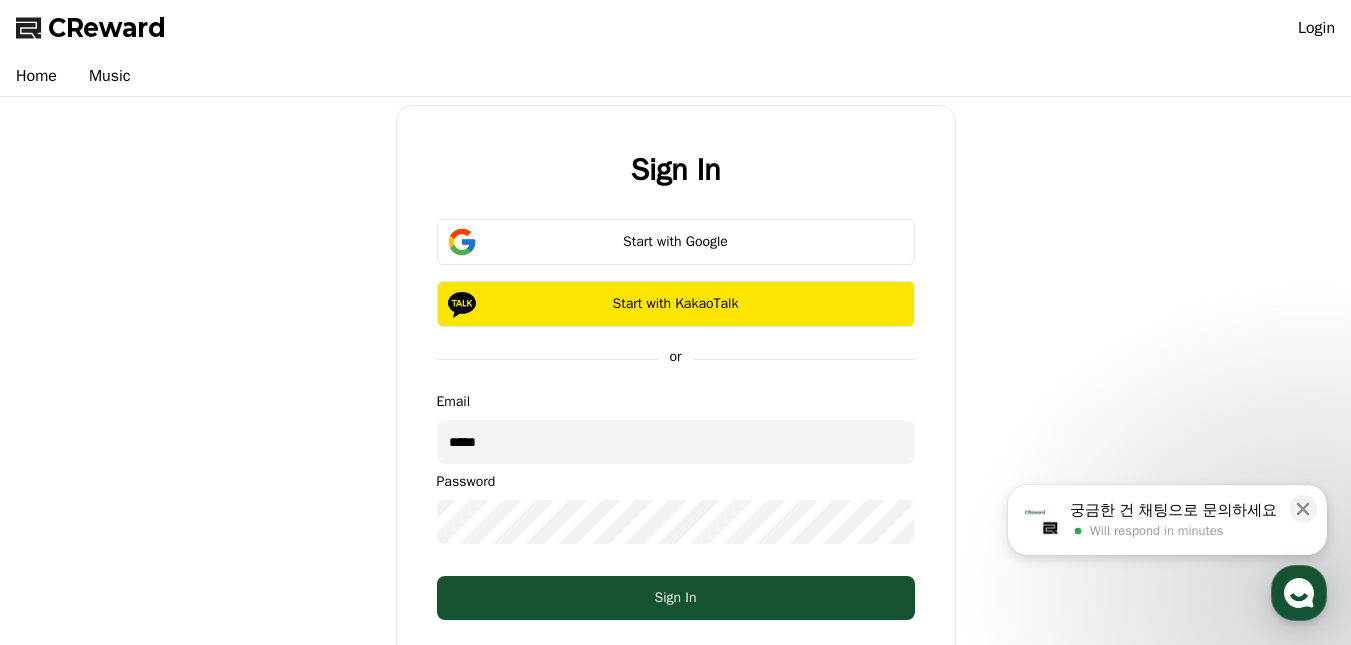 type on "**********" 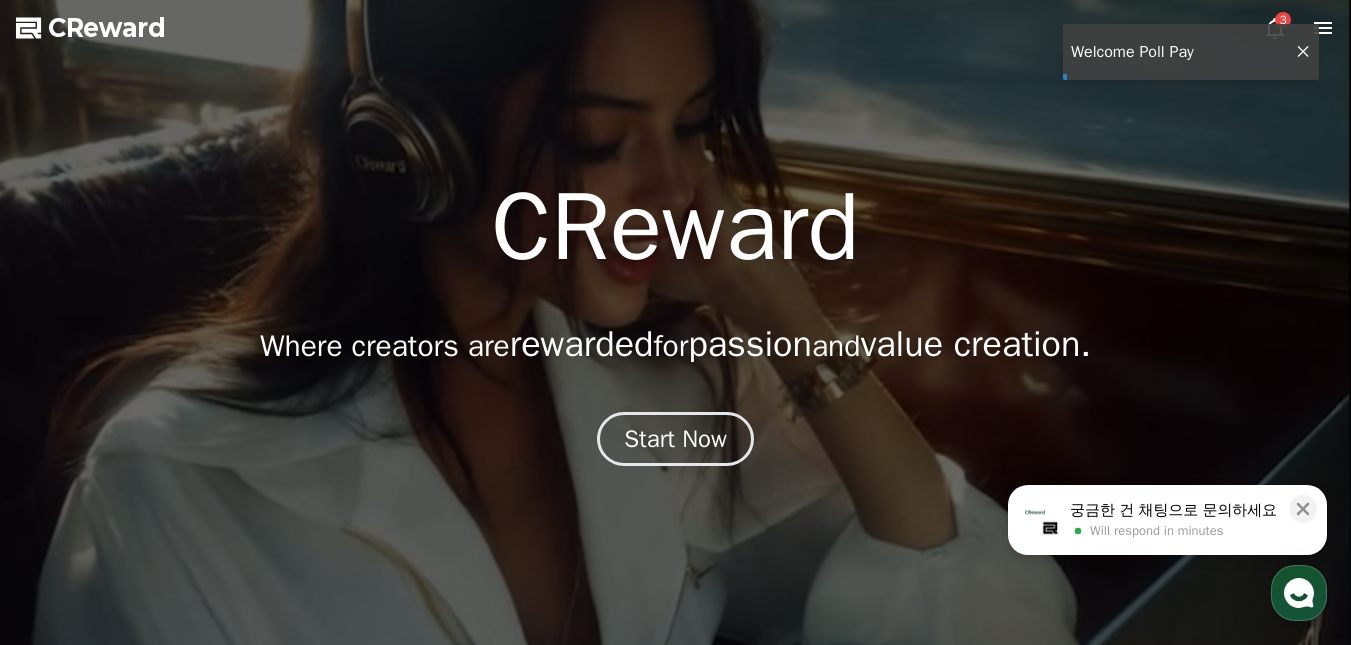 click on "3" at bounding box center (1299, 28) 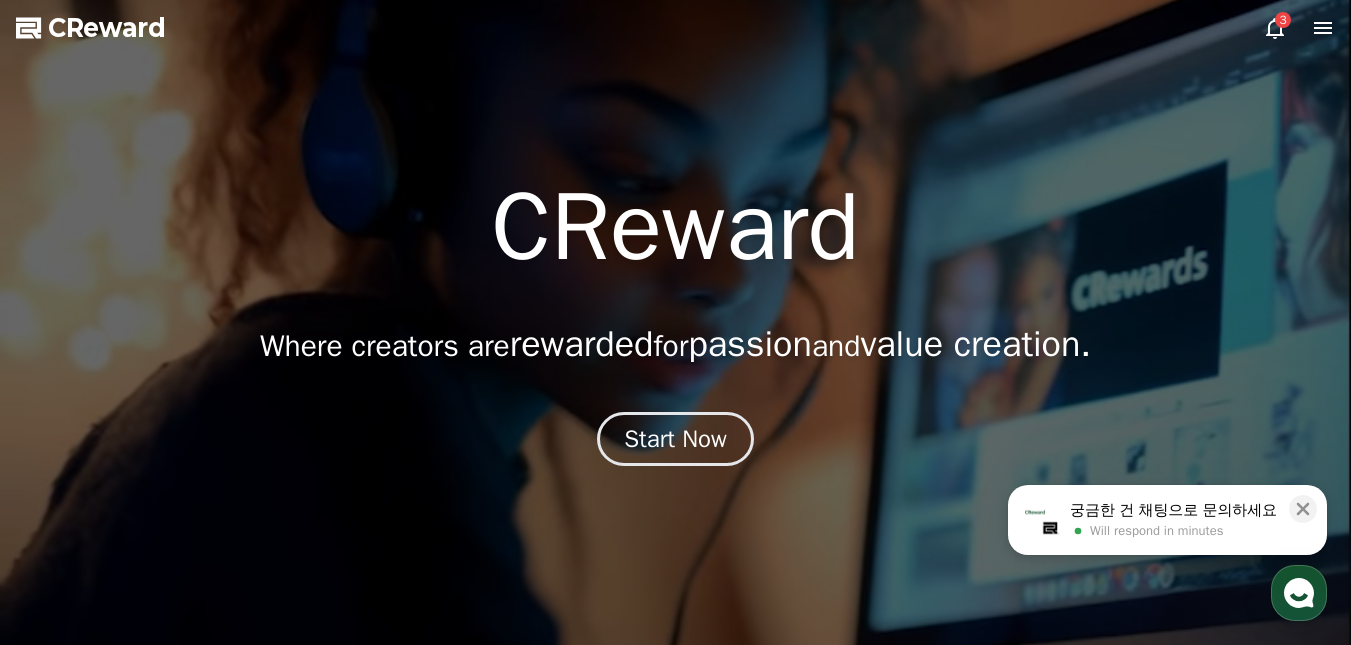 click 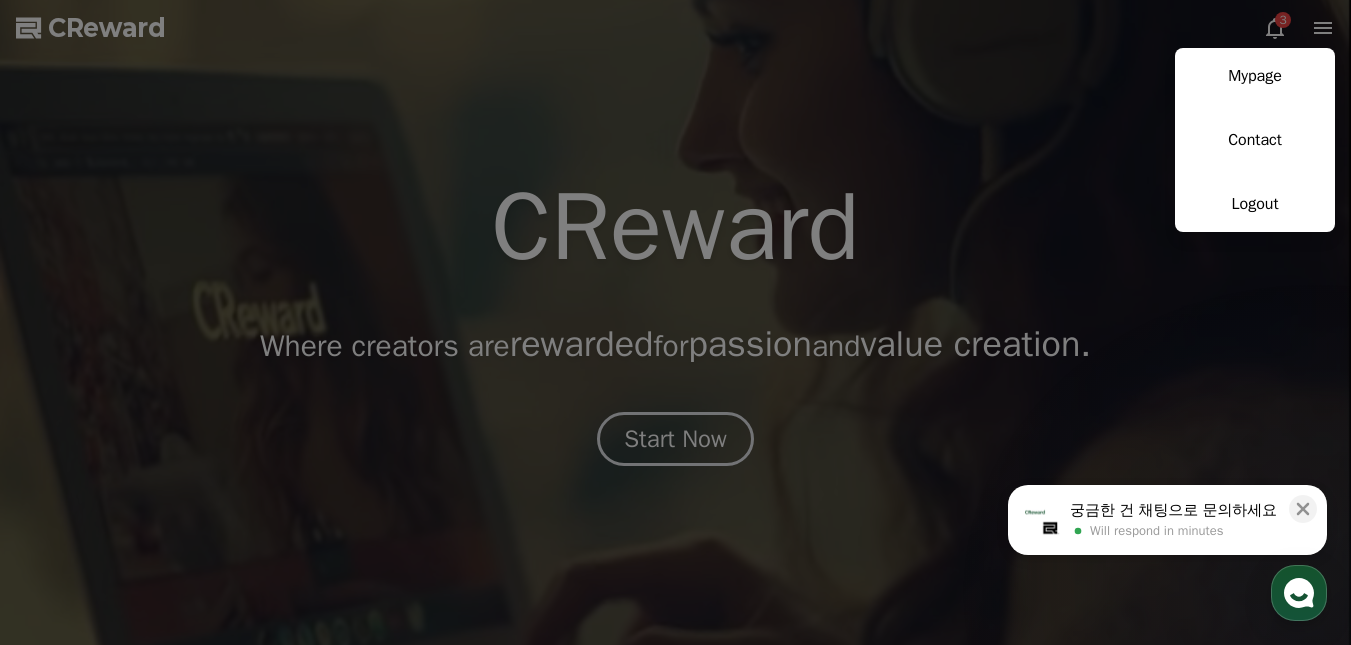 click on "Mypage" at bounding box center (1255, 76) 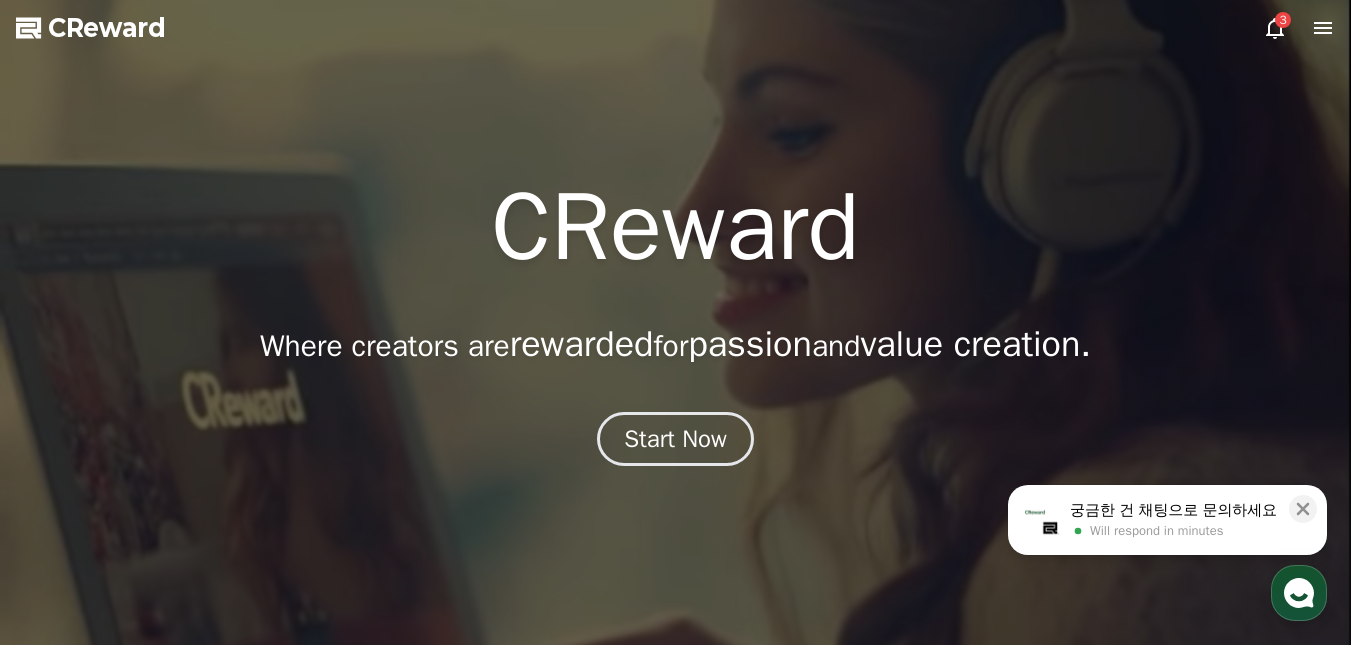 select on "**********" 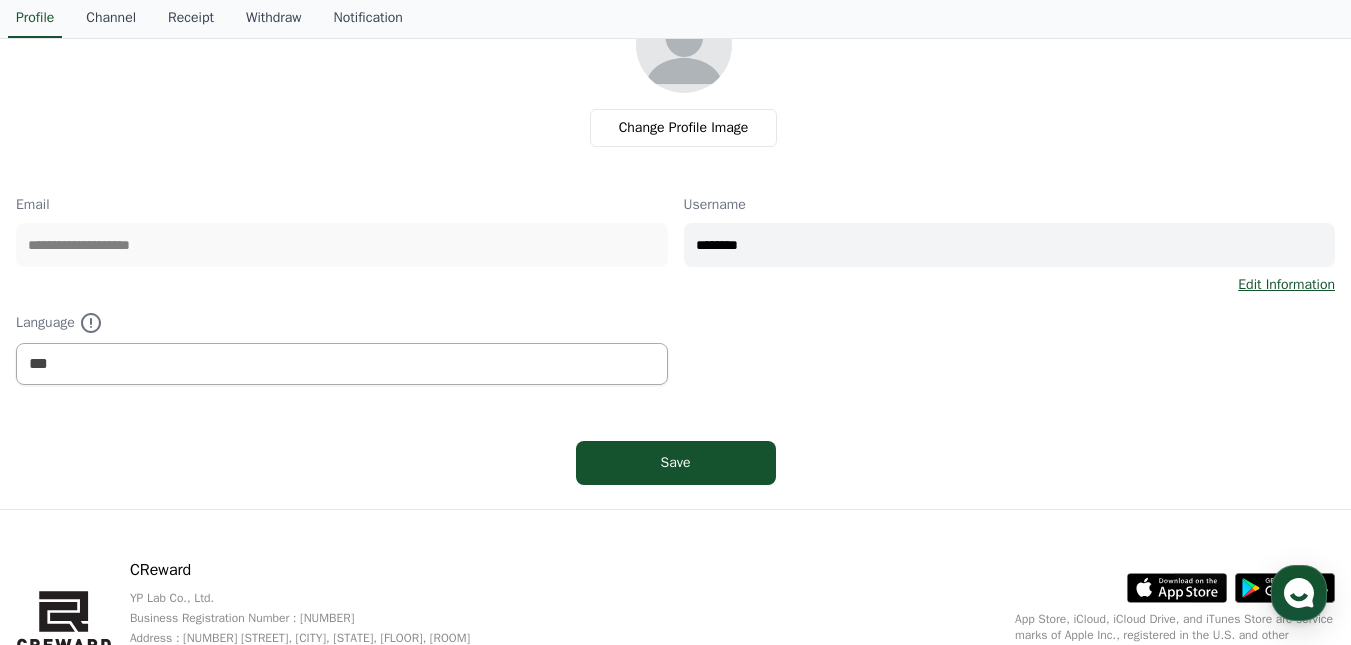 scroll, scrollTop: 0, scrollLeft: 0, axis: both 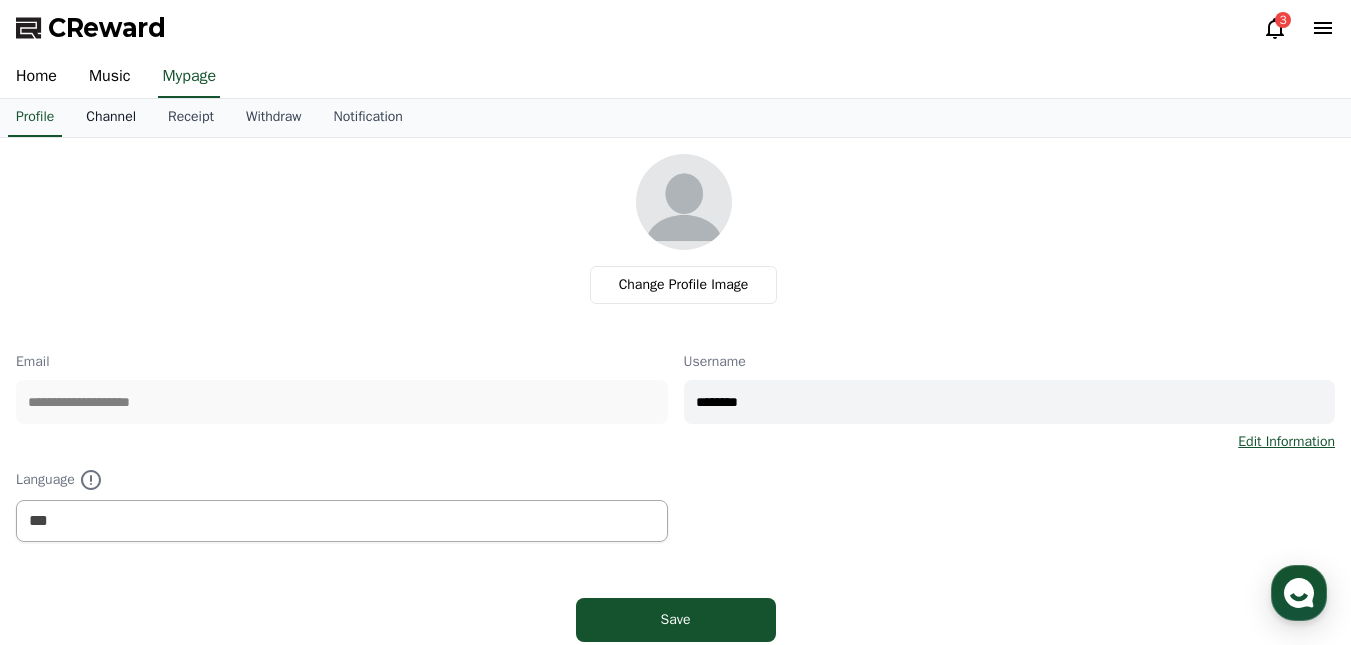 click on "Channel" at bounding box center [111, 118] 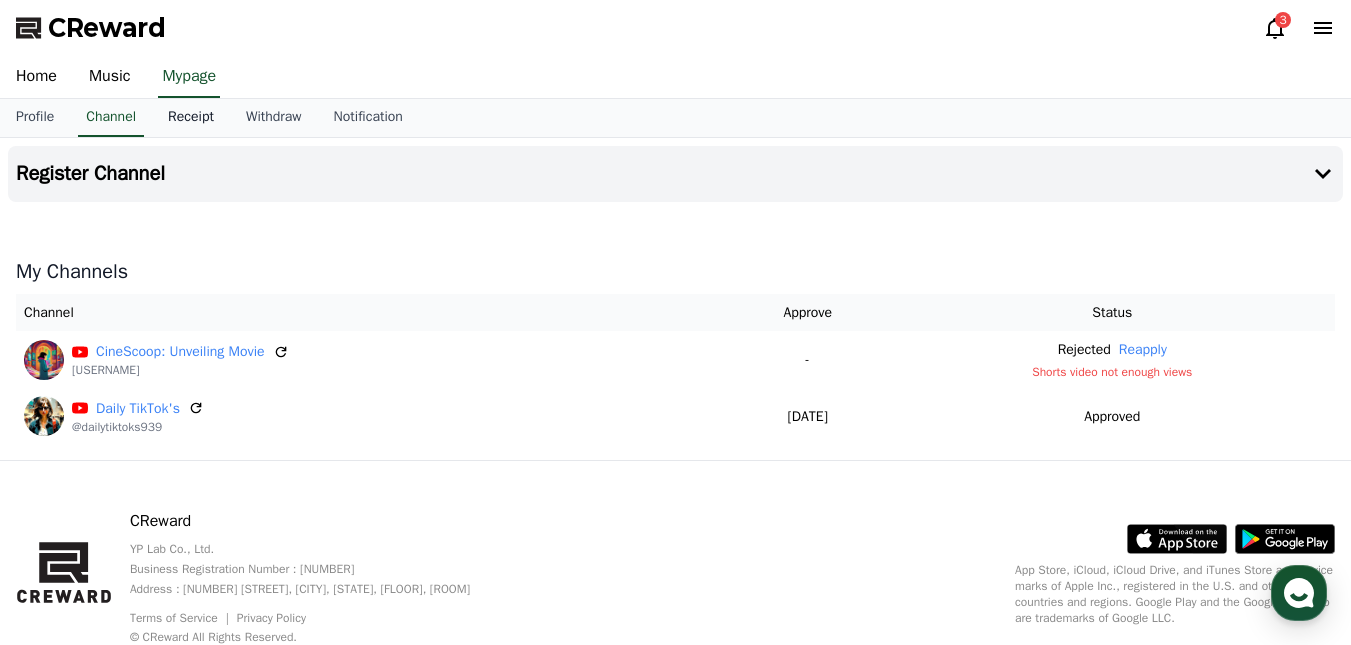 click on "Receipt" at bounding box center (191, 118) 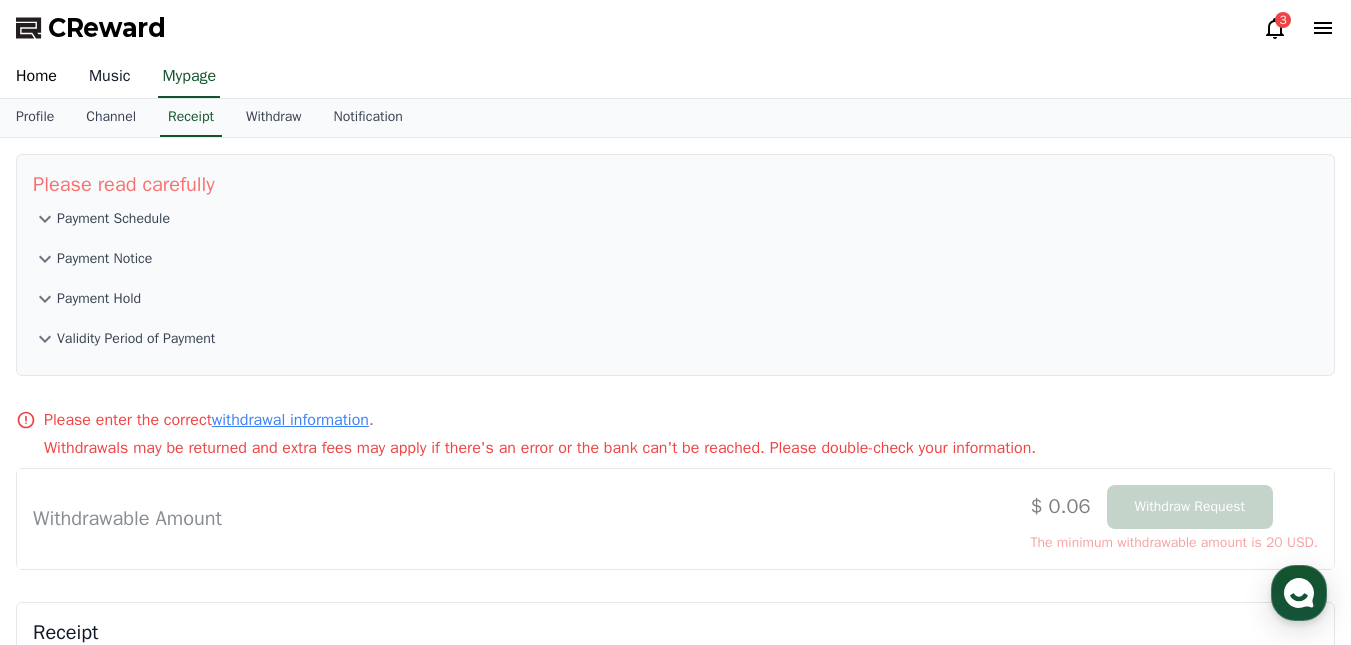click on "Music" at bounding box center (110, 77) 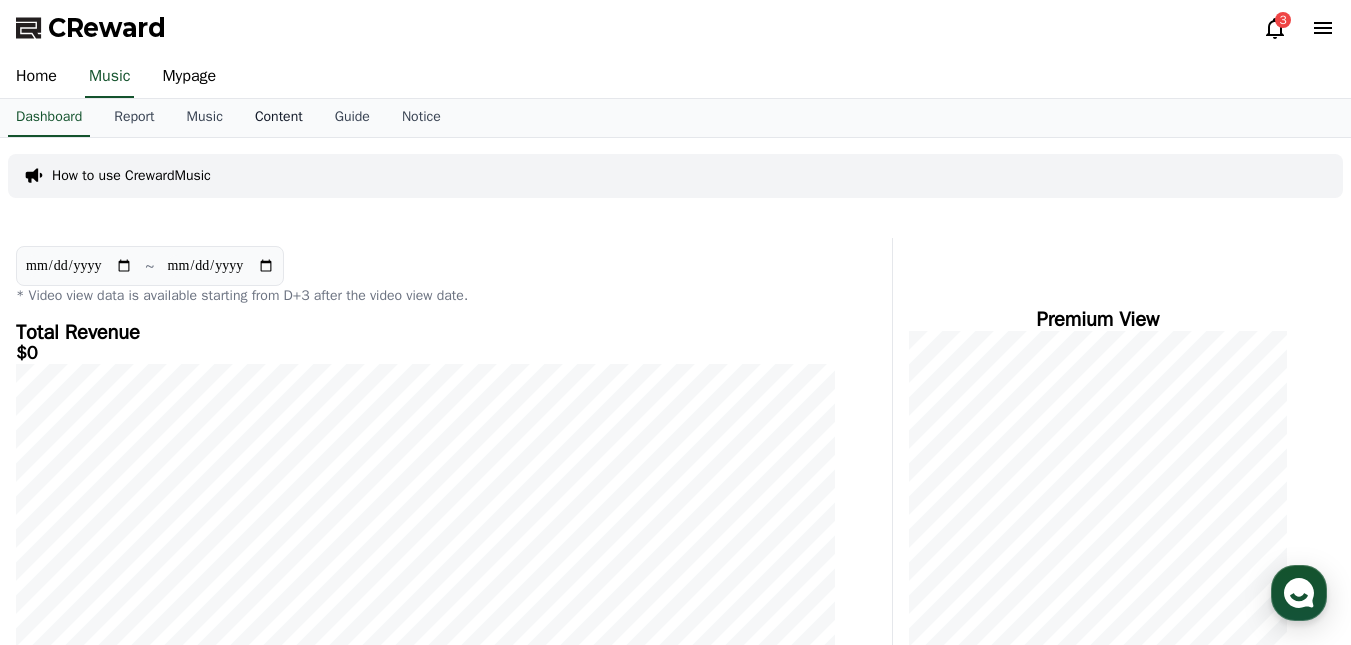 click on "Content" at bounding box center [279, 118] 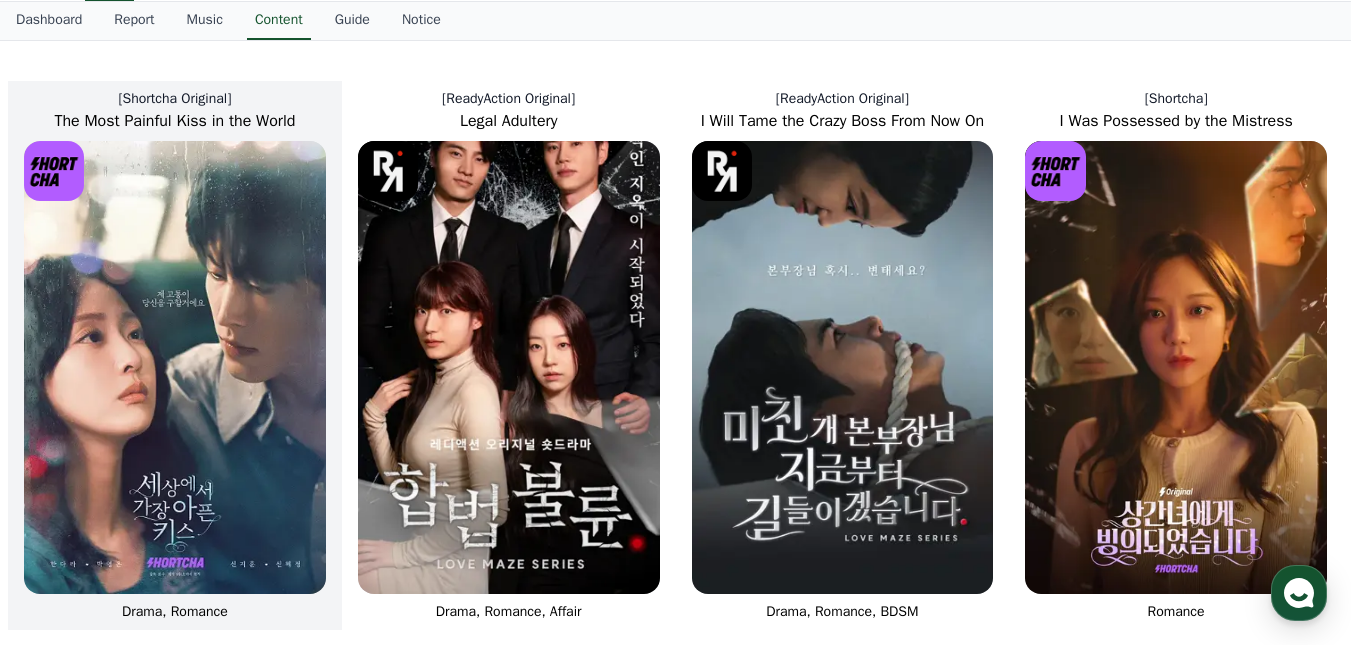 scroll, scrollTop: 0, scrollLeft: 0, axis: both 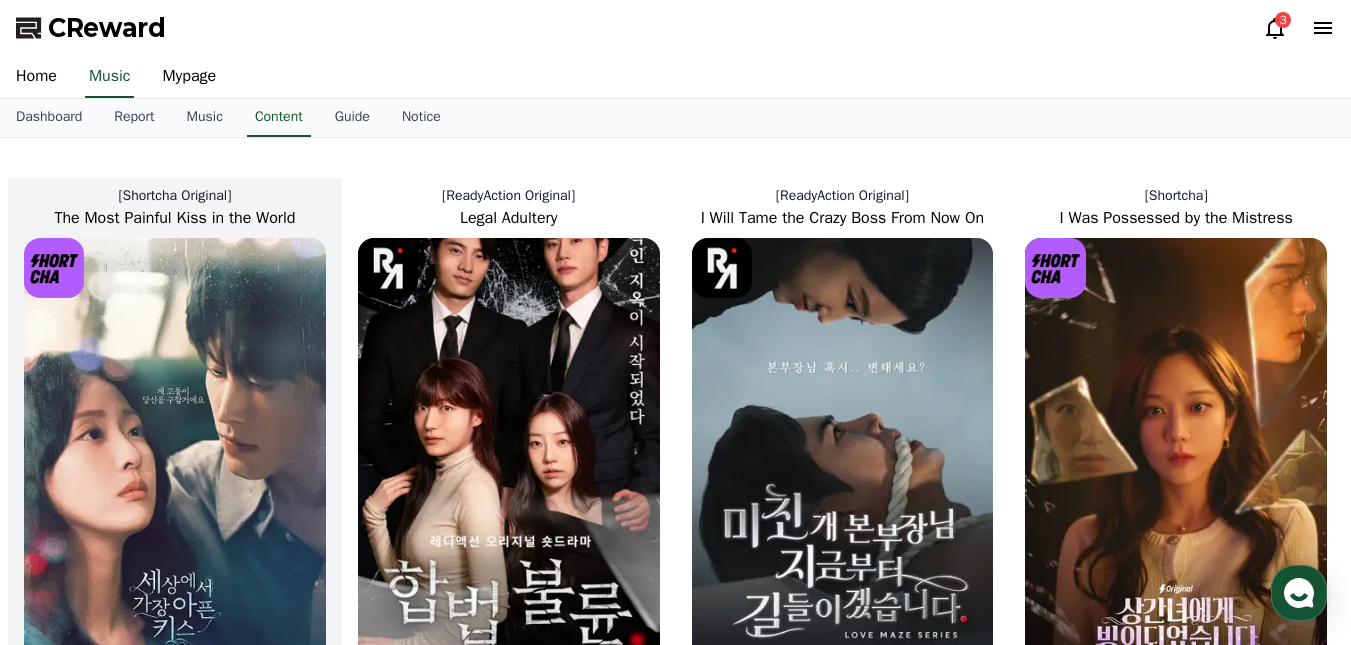 click at bounding box center (175, 464) 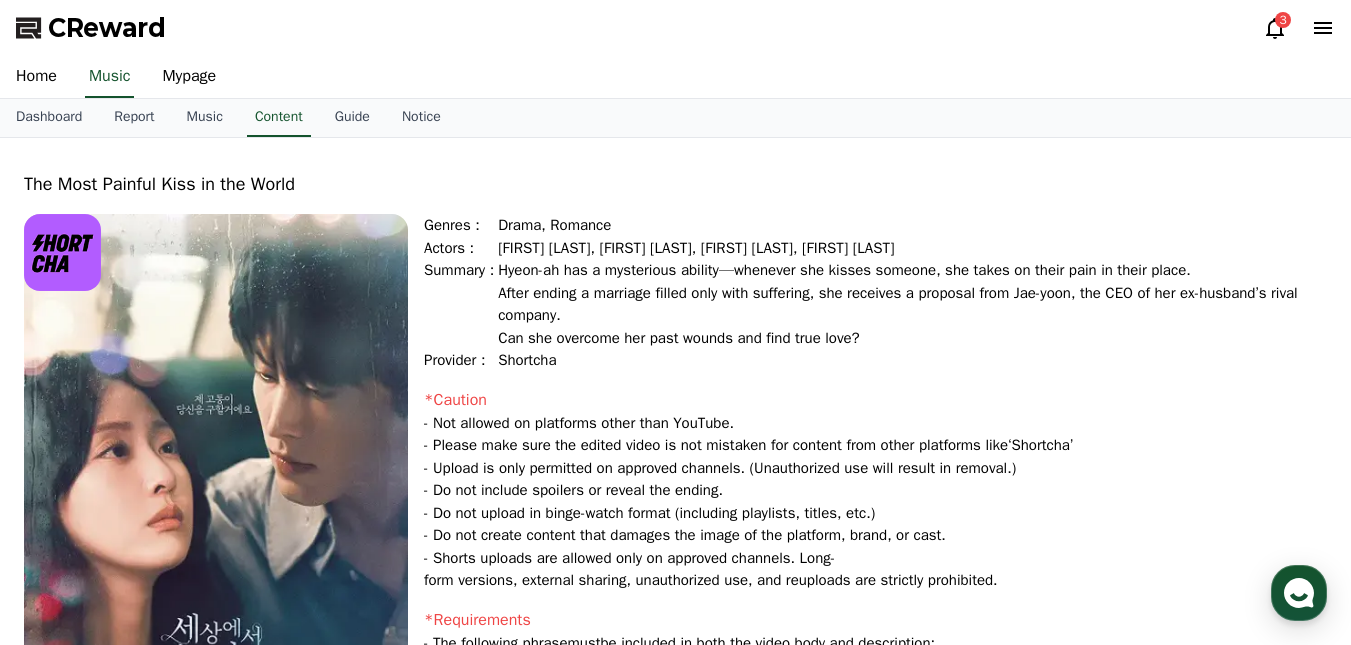 select 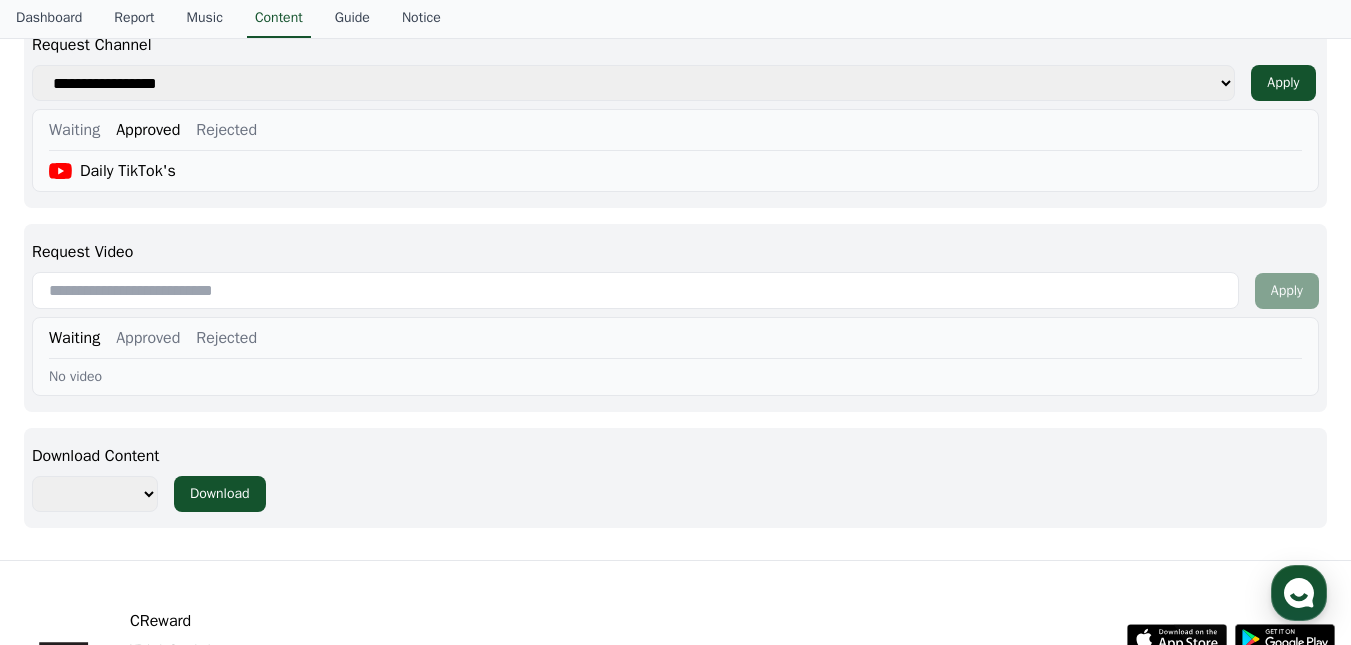 scroll, scrollTop: 900, scrollLeft: 0, axis: vertical 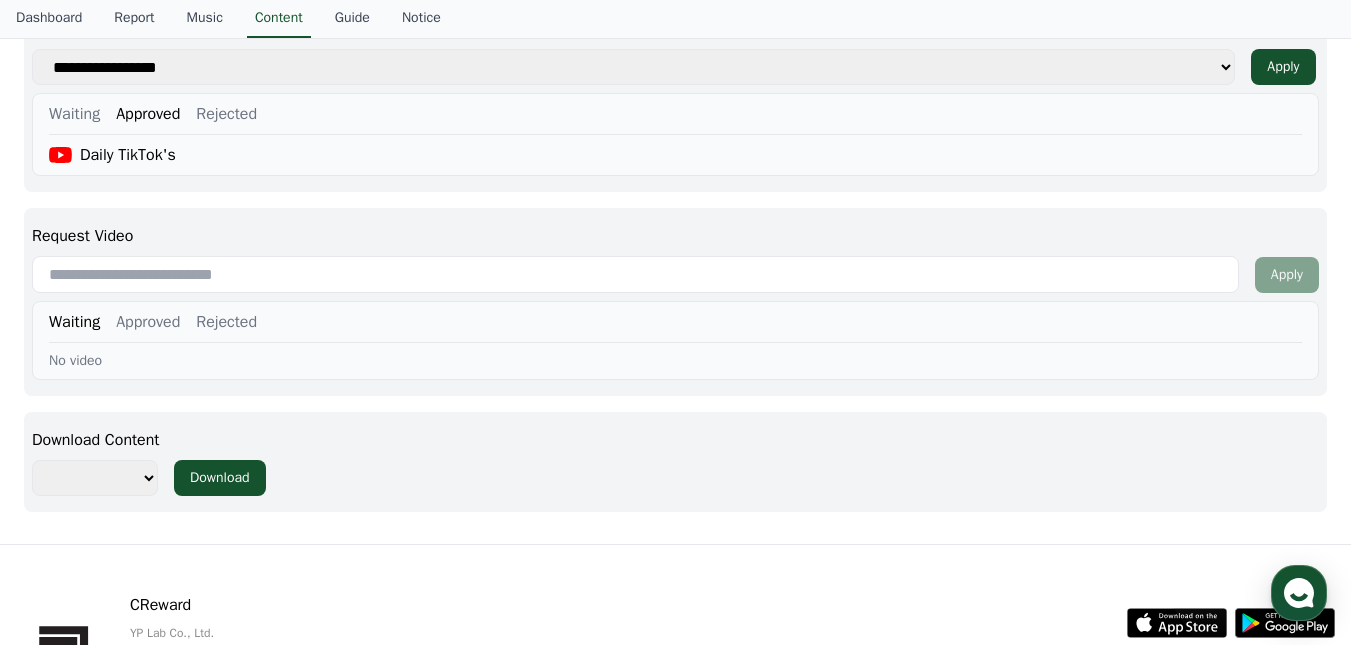 click at bounding box center [635, 274] 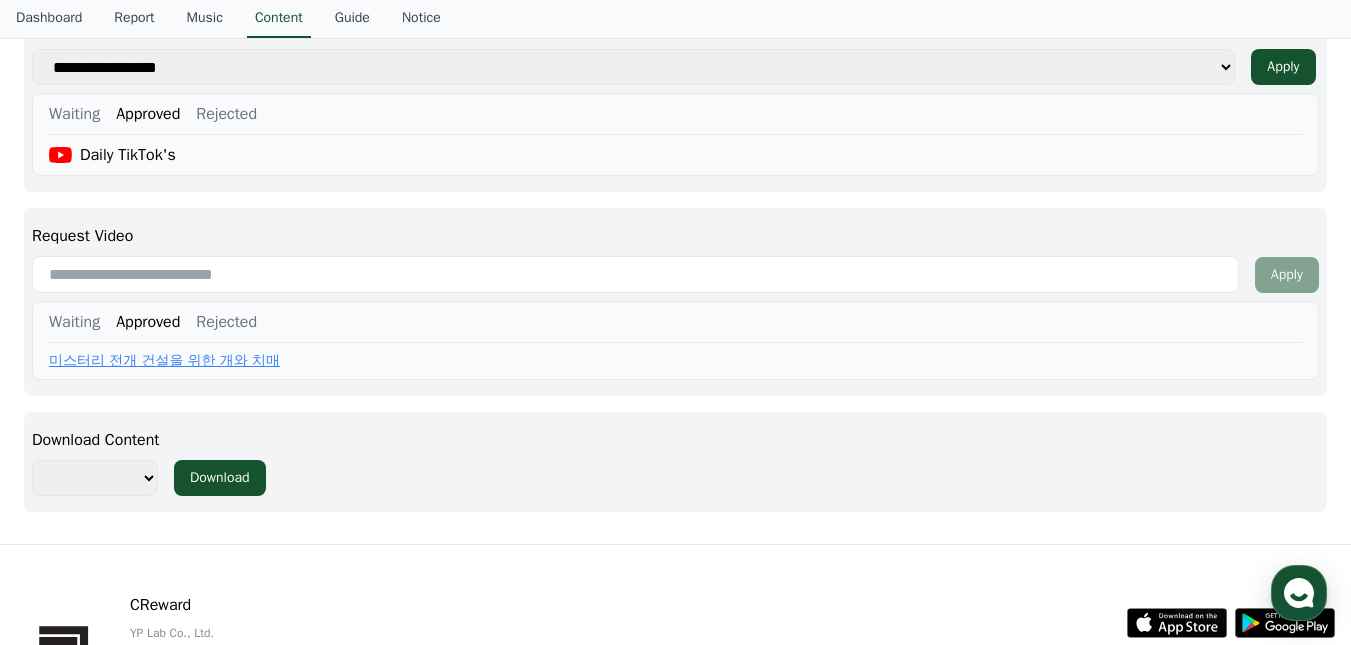 click on "Waiting" at bounding box center (74, 322) 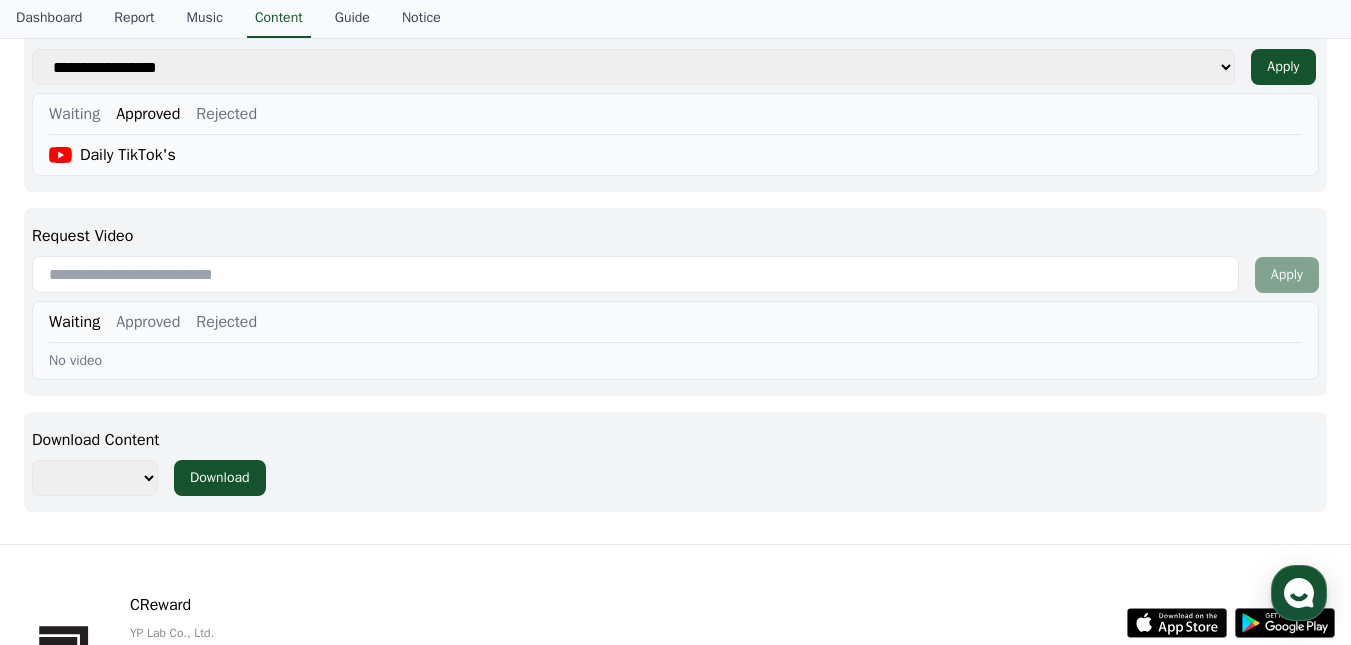 click at bounding box center [635, 274] 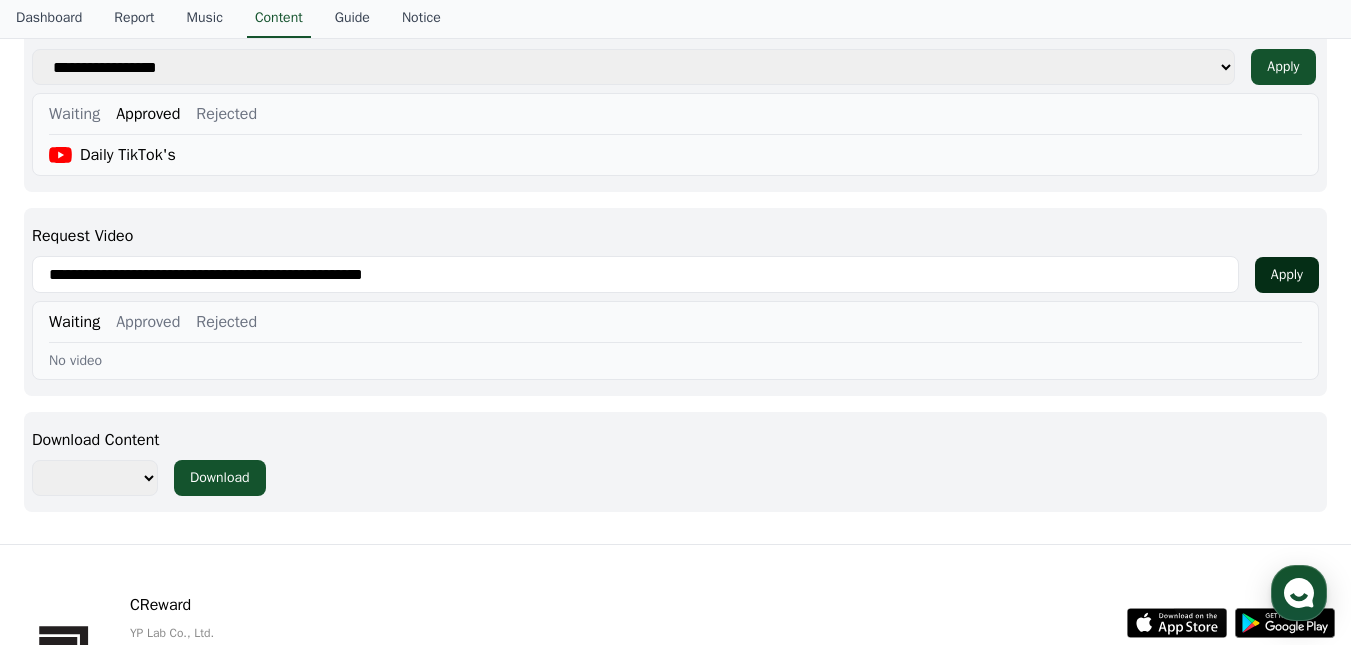 type on "**********" 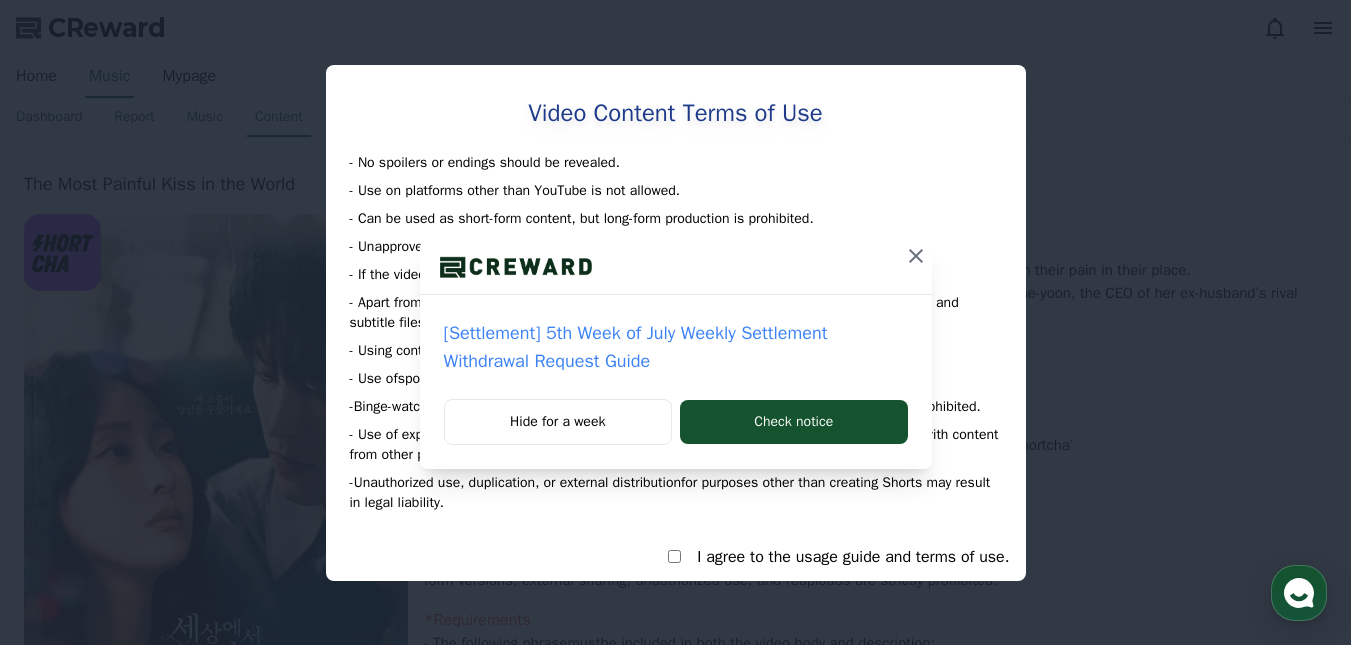 select 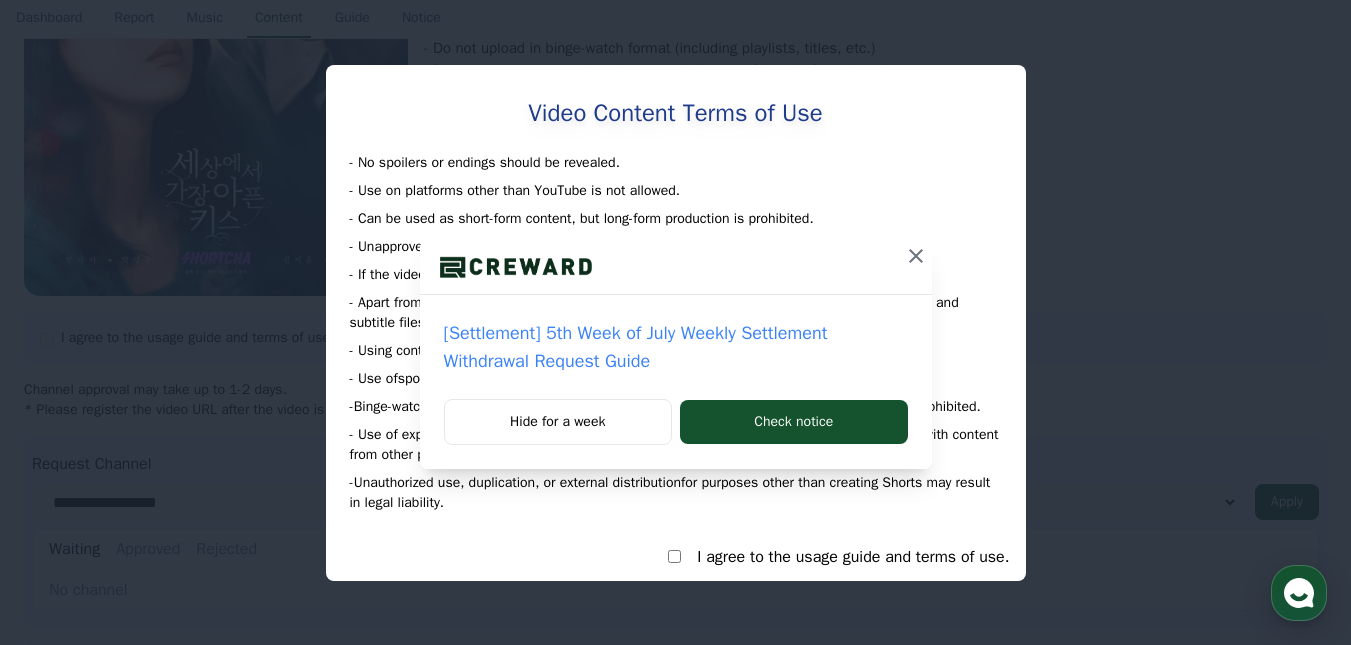 scroll, scrollTop: 0, scrollLeft: 0, axis: both 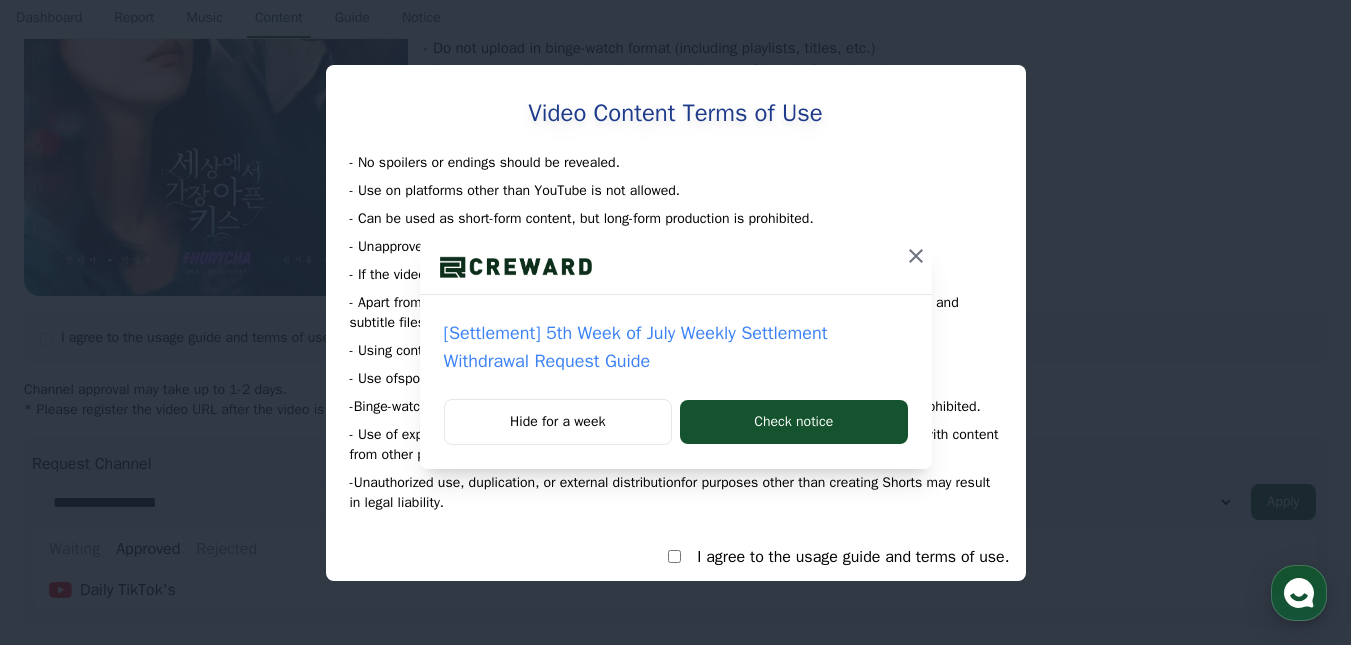 click 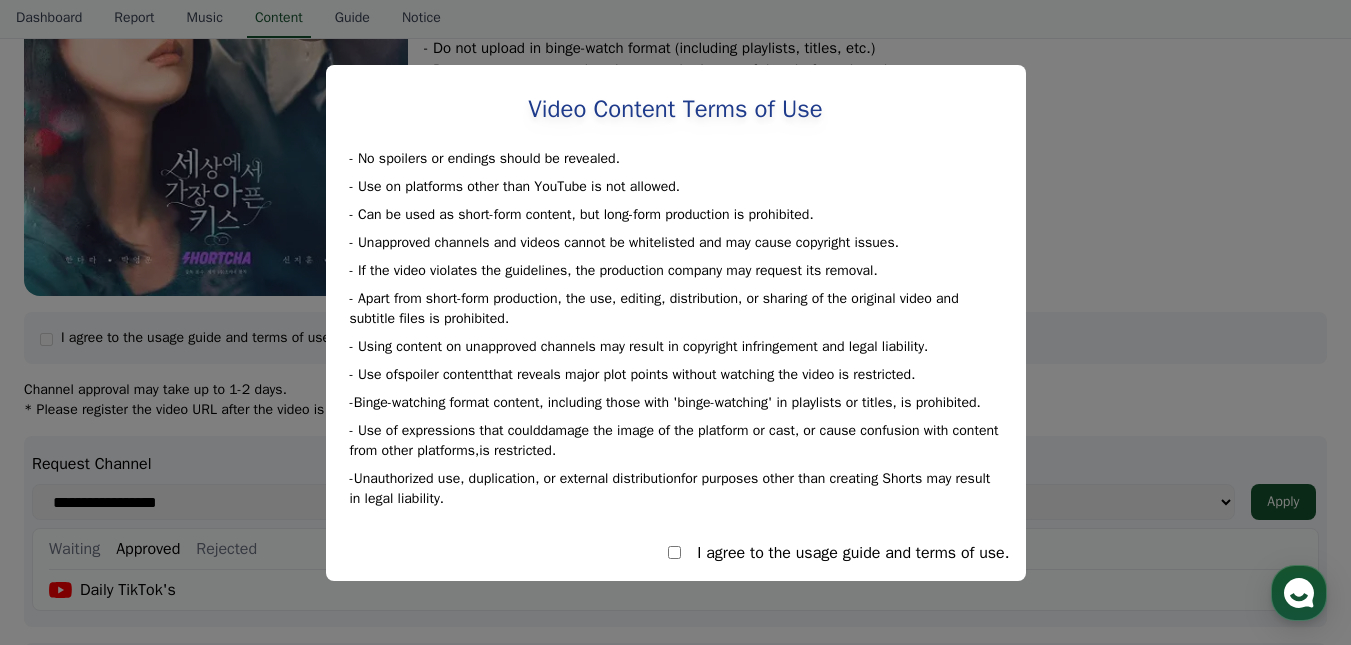 scroll, scrollTop: 24, scrollLeft: 0, axis: vertical 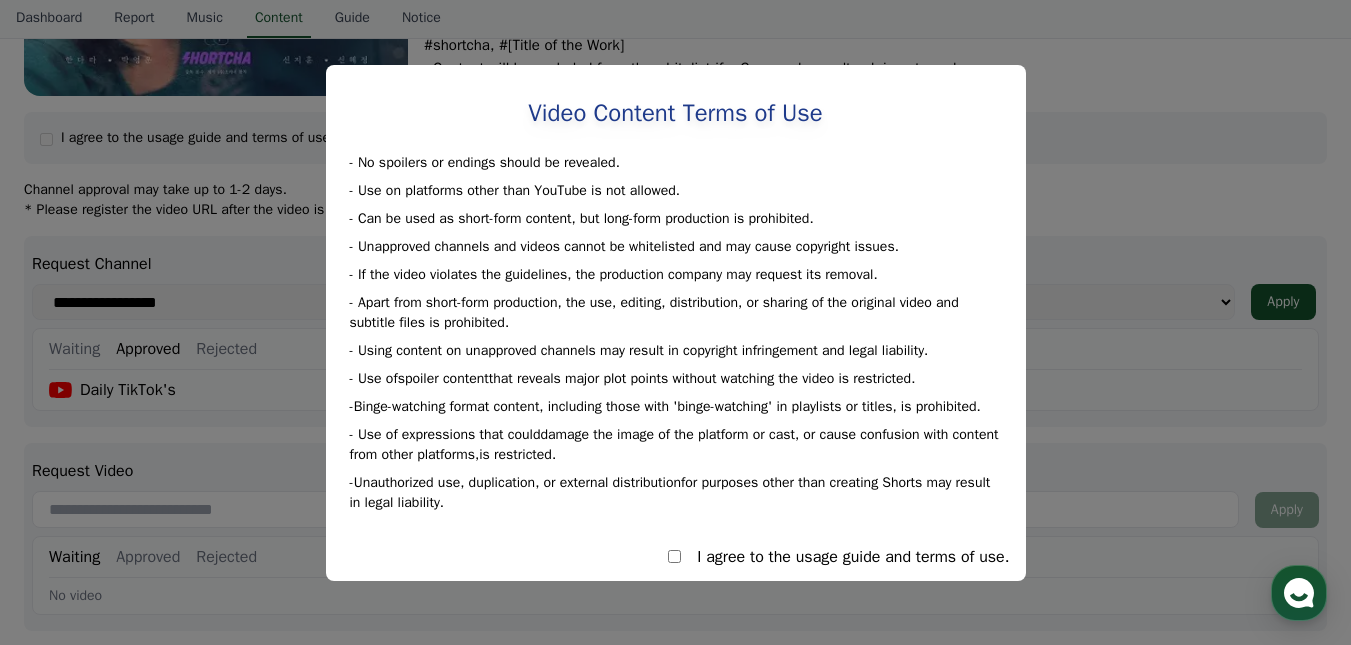 click at bounding box center (675, 322) 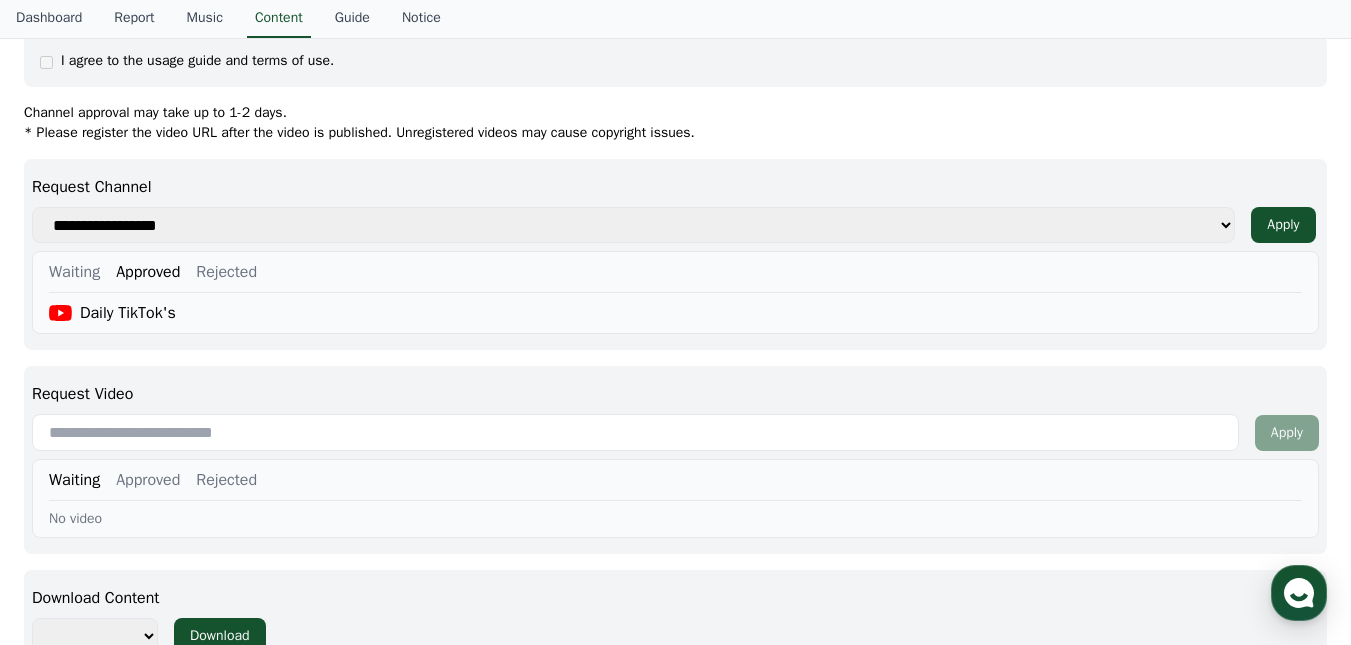 scroll, scrollTop: 865, scrollLeft: 0, axis: vertical 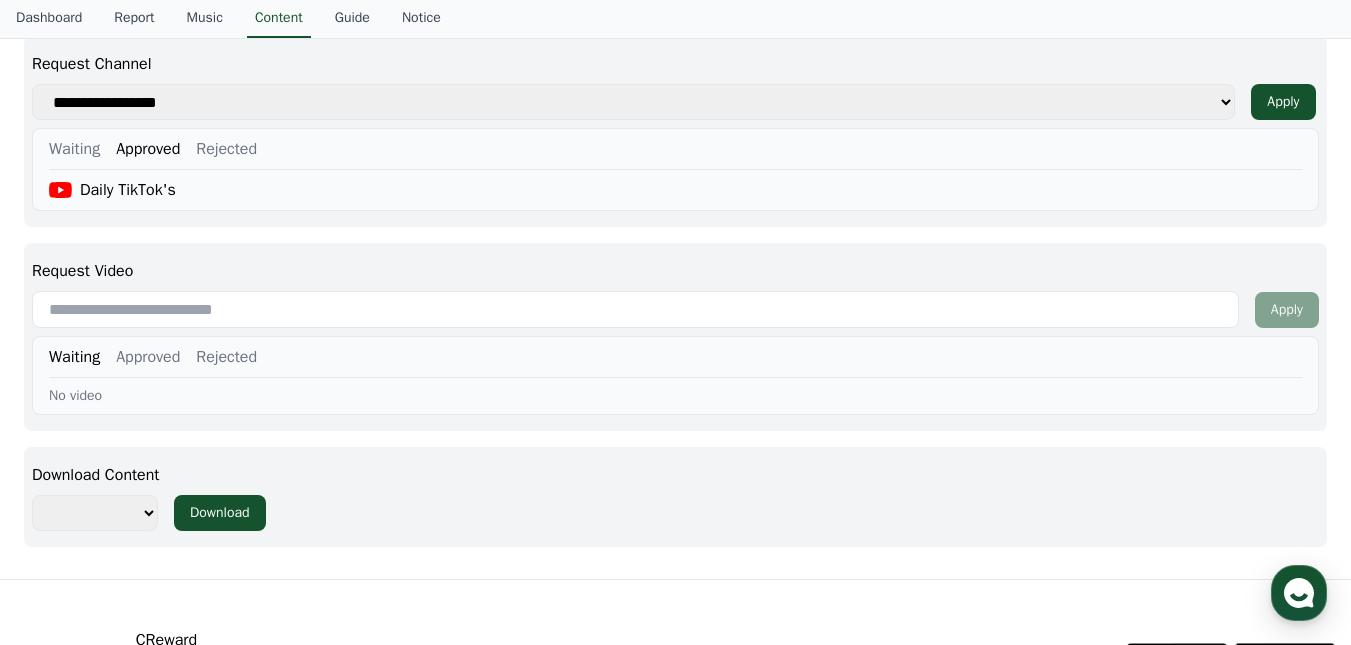 click on "Approved" at bounding box center [148, 357] 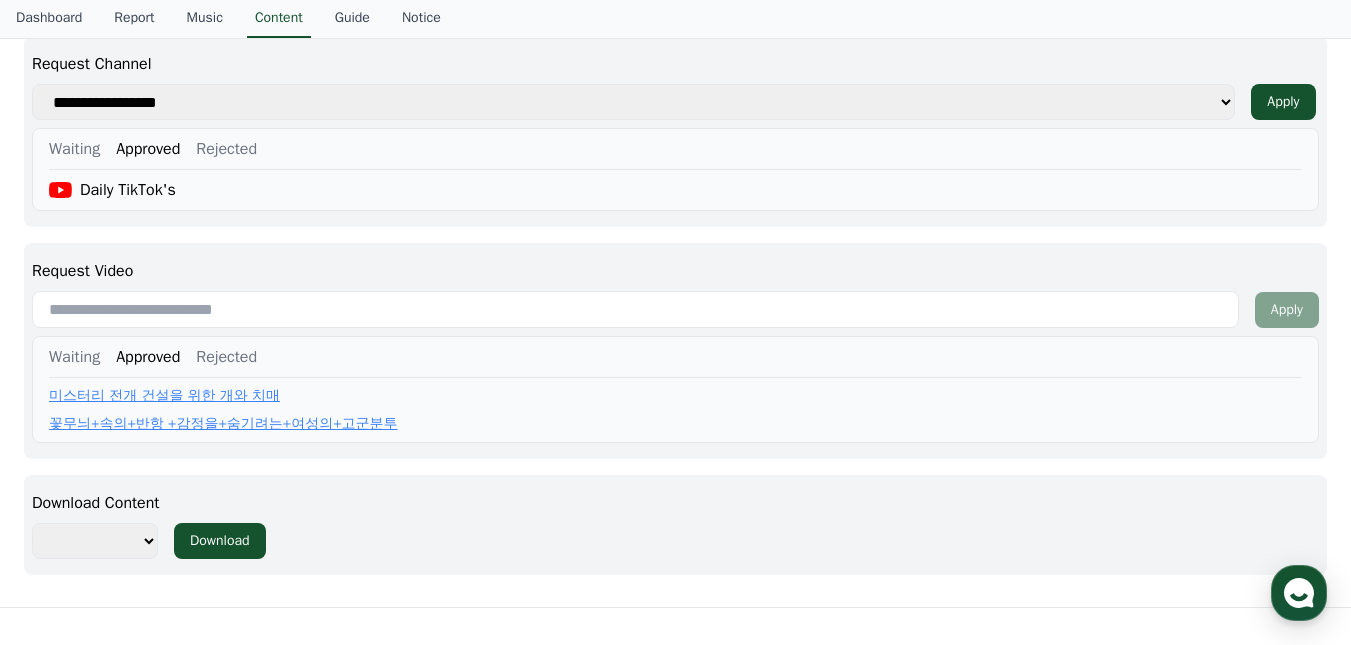 click at bounding box center [635, 309] 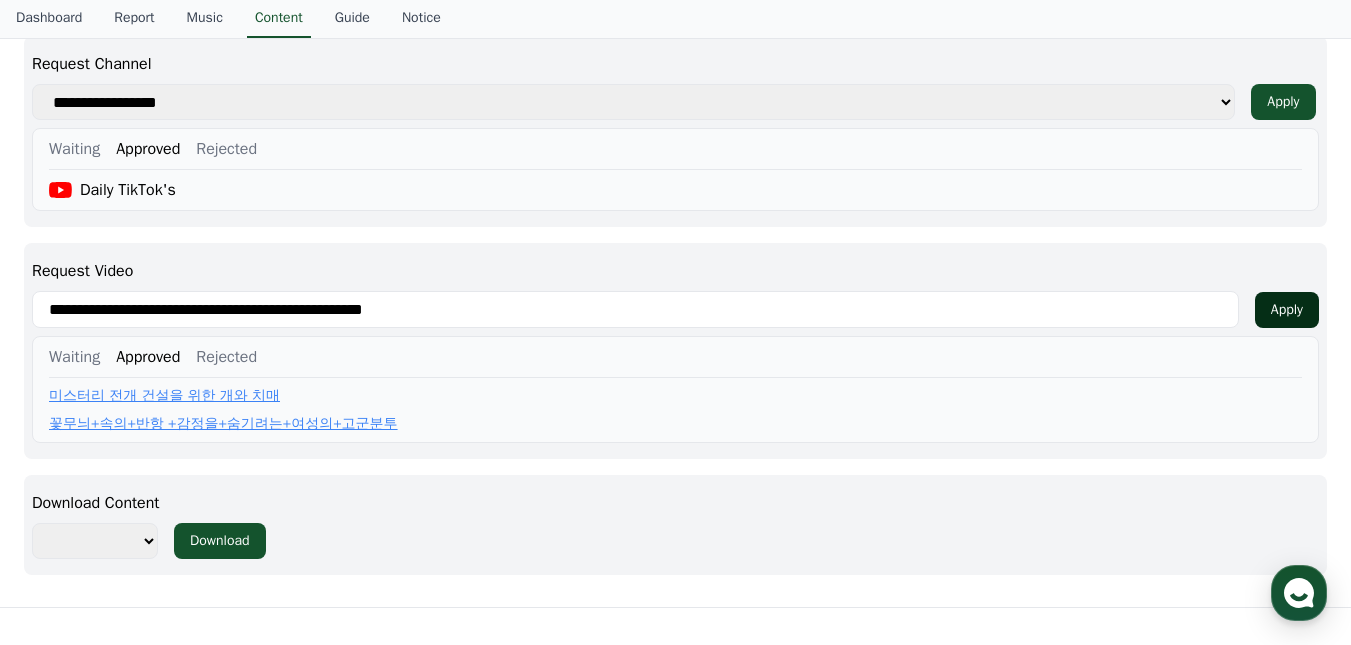 type on "**********" 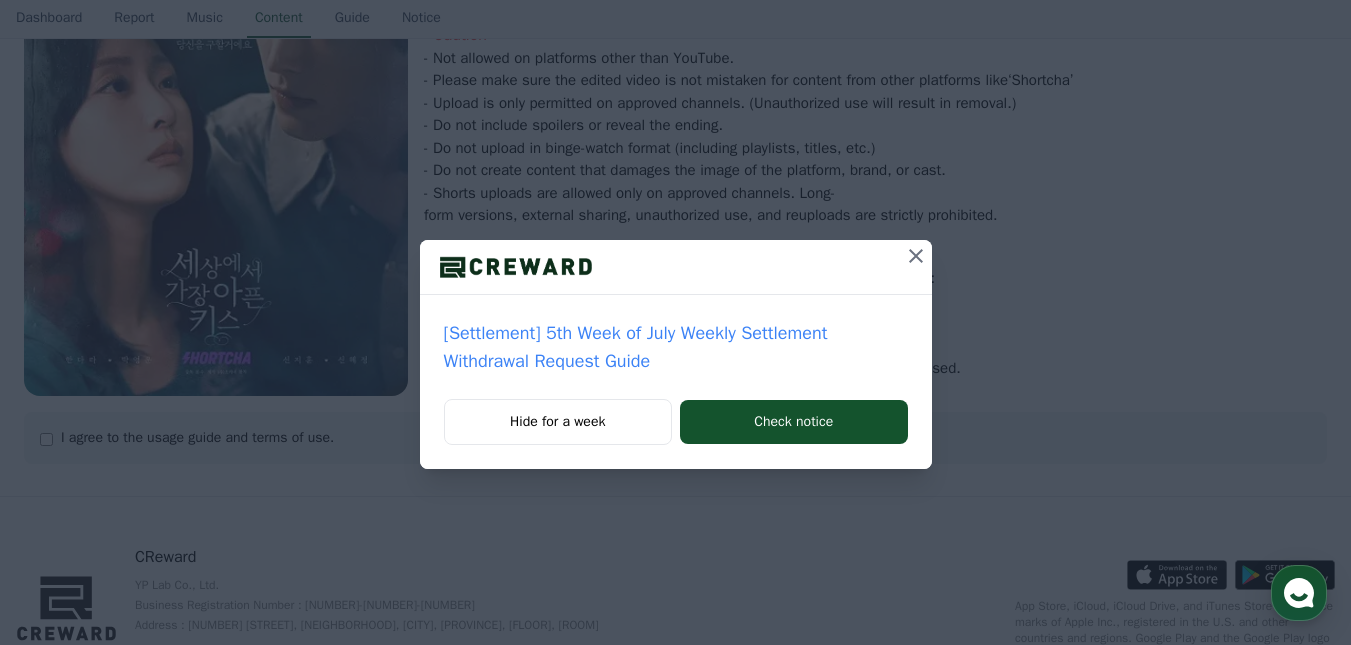 scroll, scrollTop: 465, scrollLeft: 0, axis: vertical 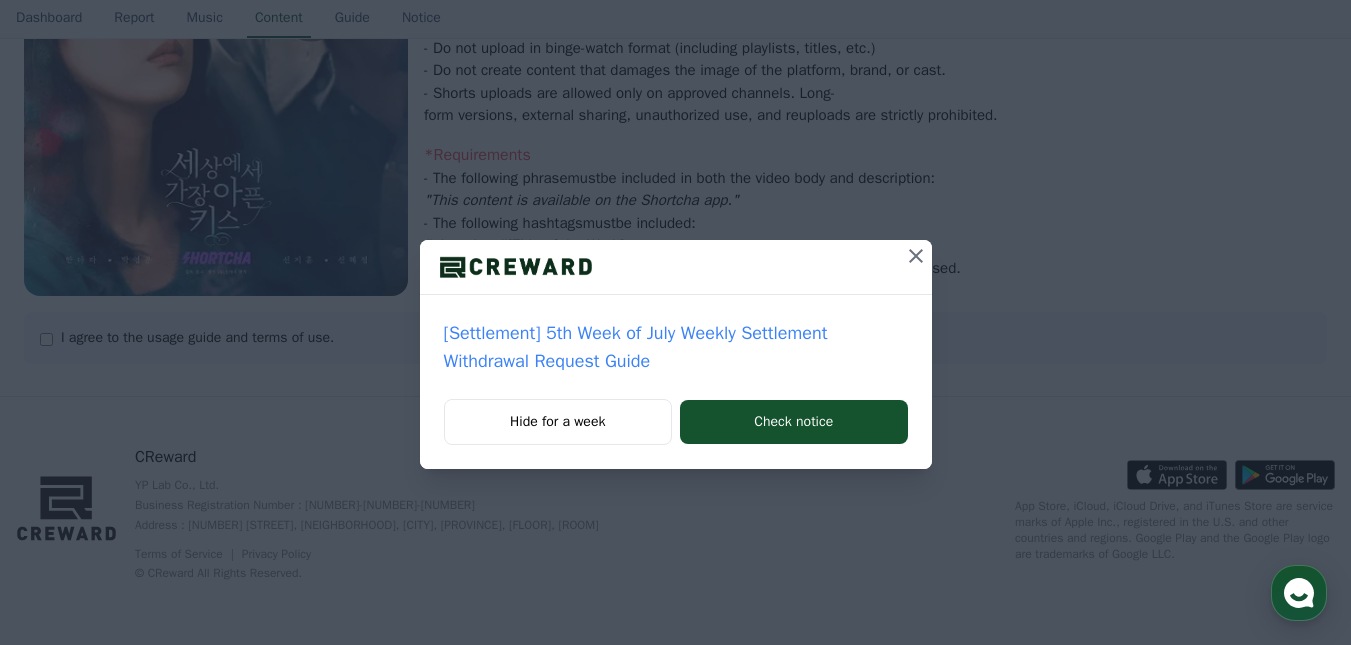 select 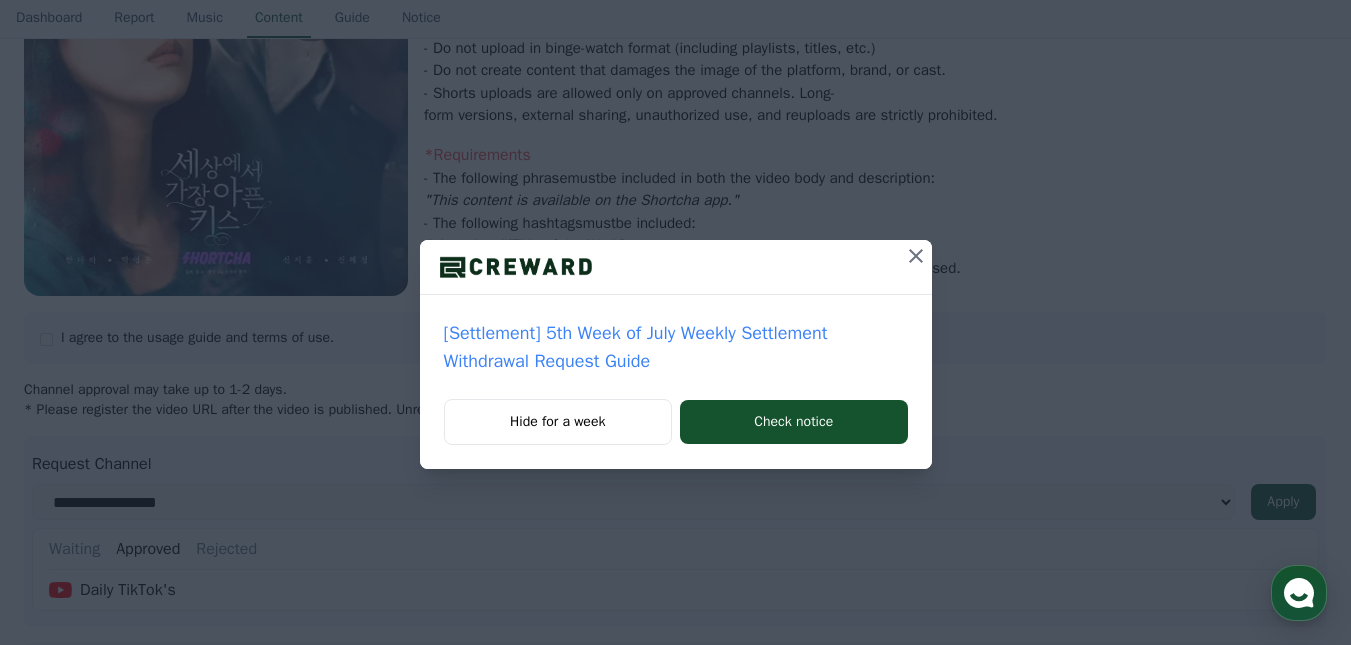click 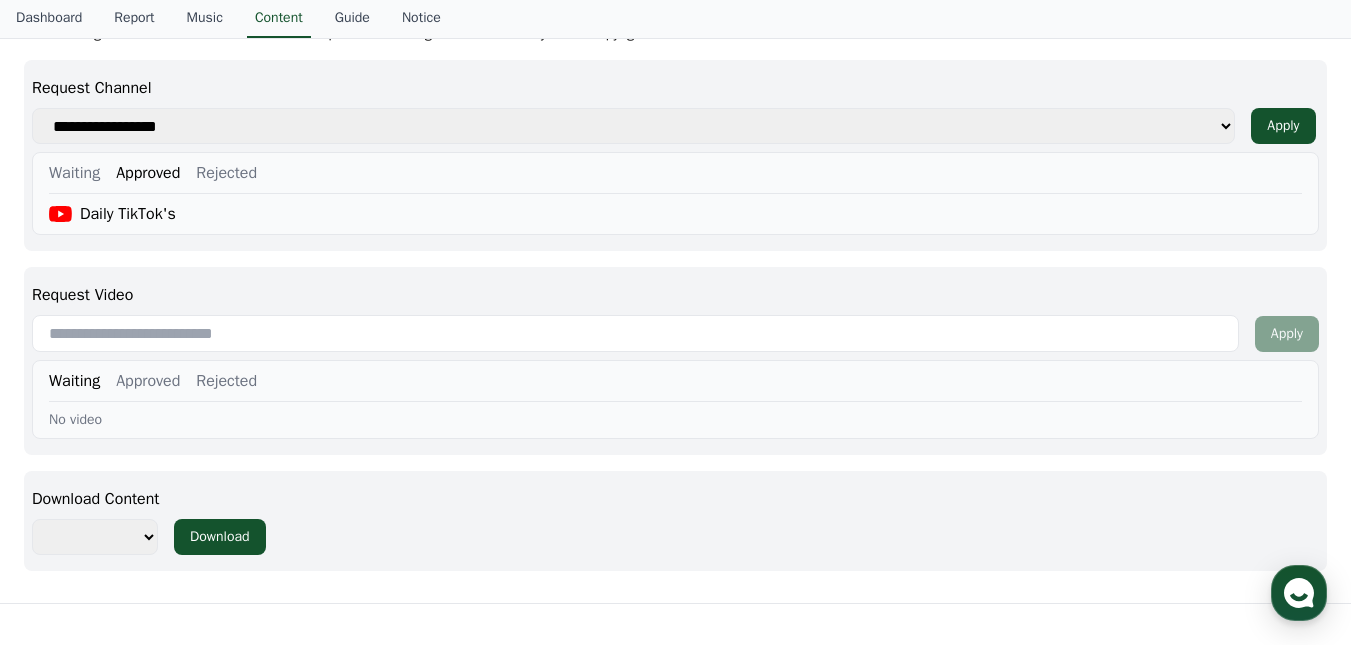 scroll, scrollTop: 965, scrollLeft: 0, axis: vertical 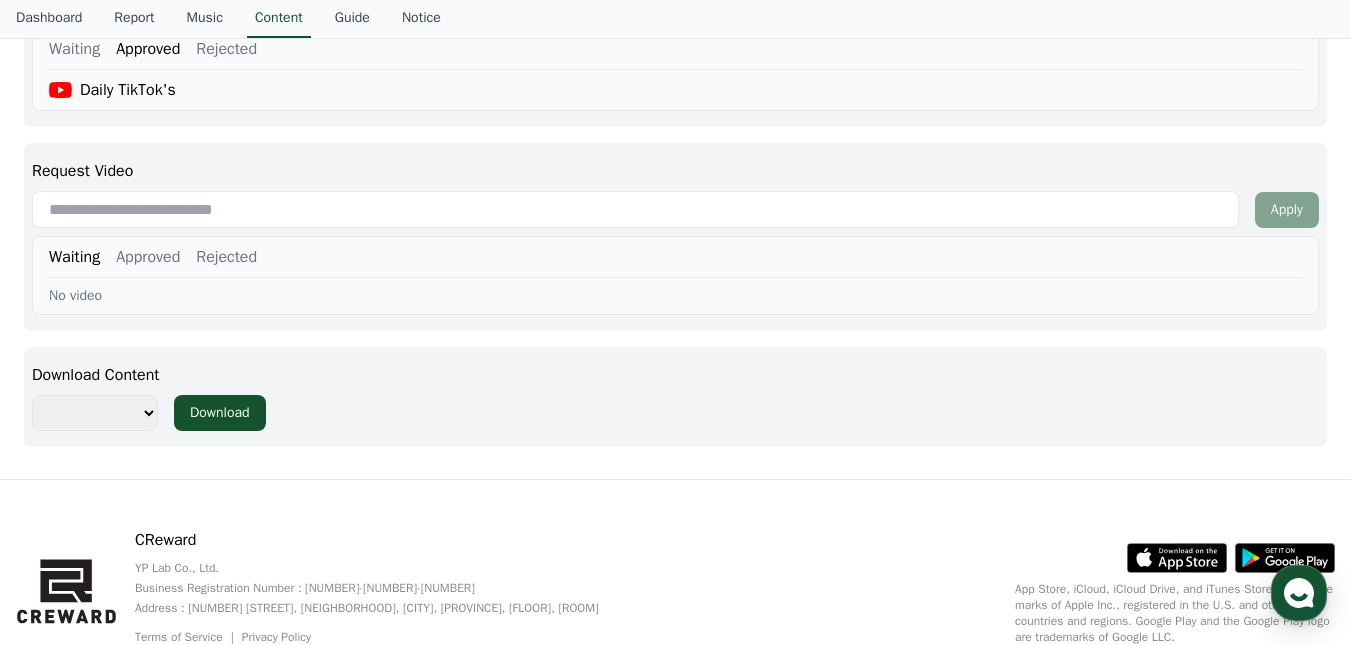 click on "Approved" at bounding box center [148, 257] 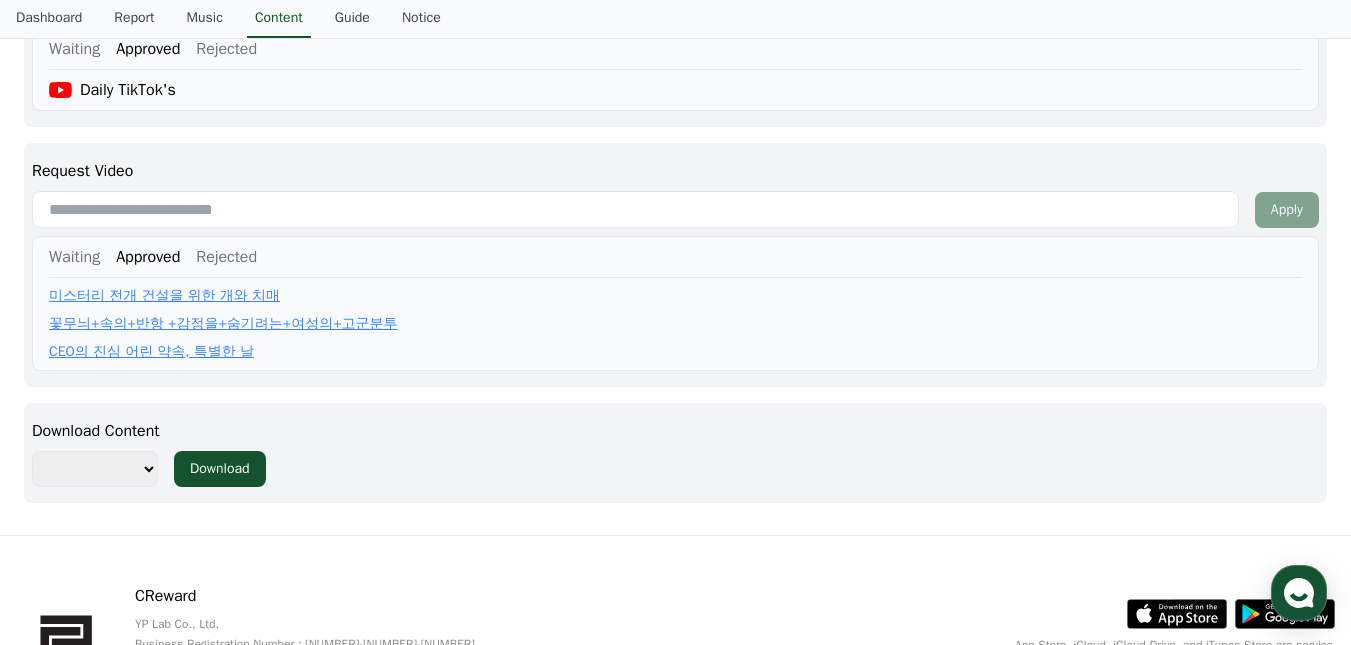 click at bounding box center (635, 209) 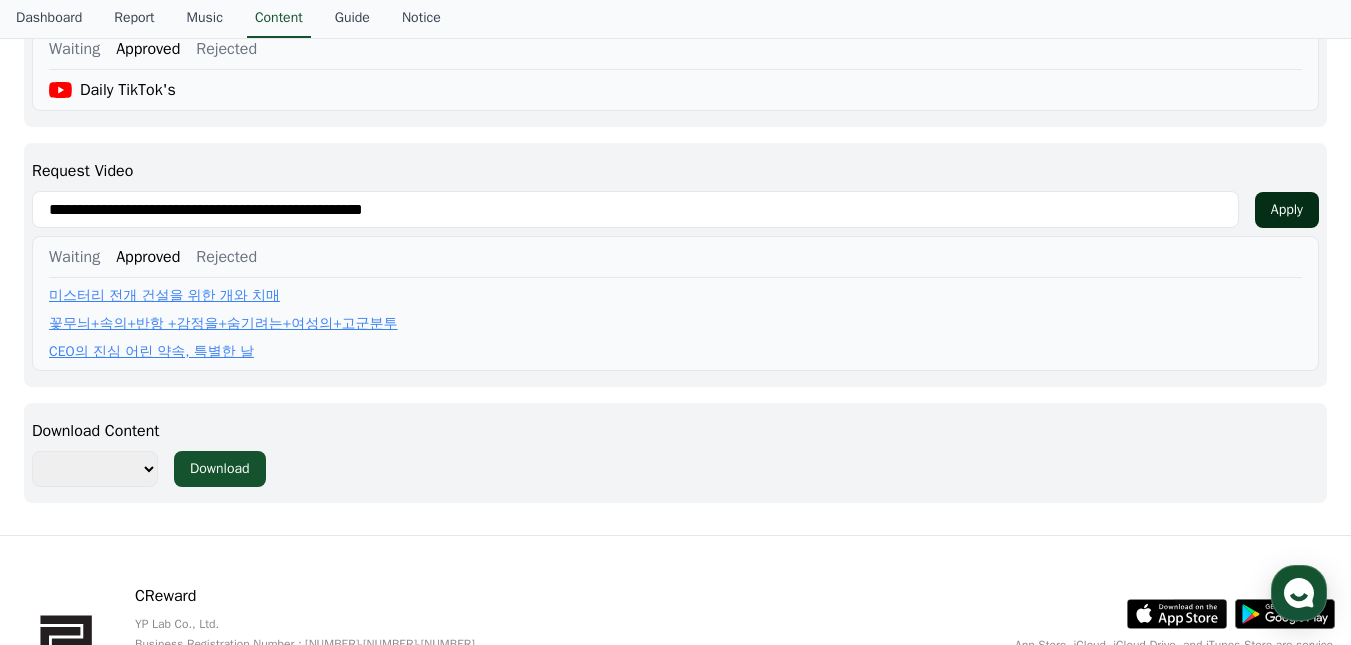type on "**********" 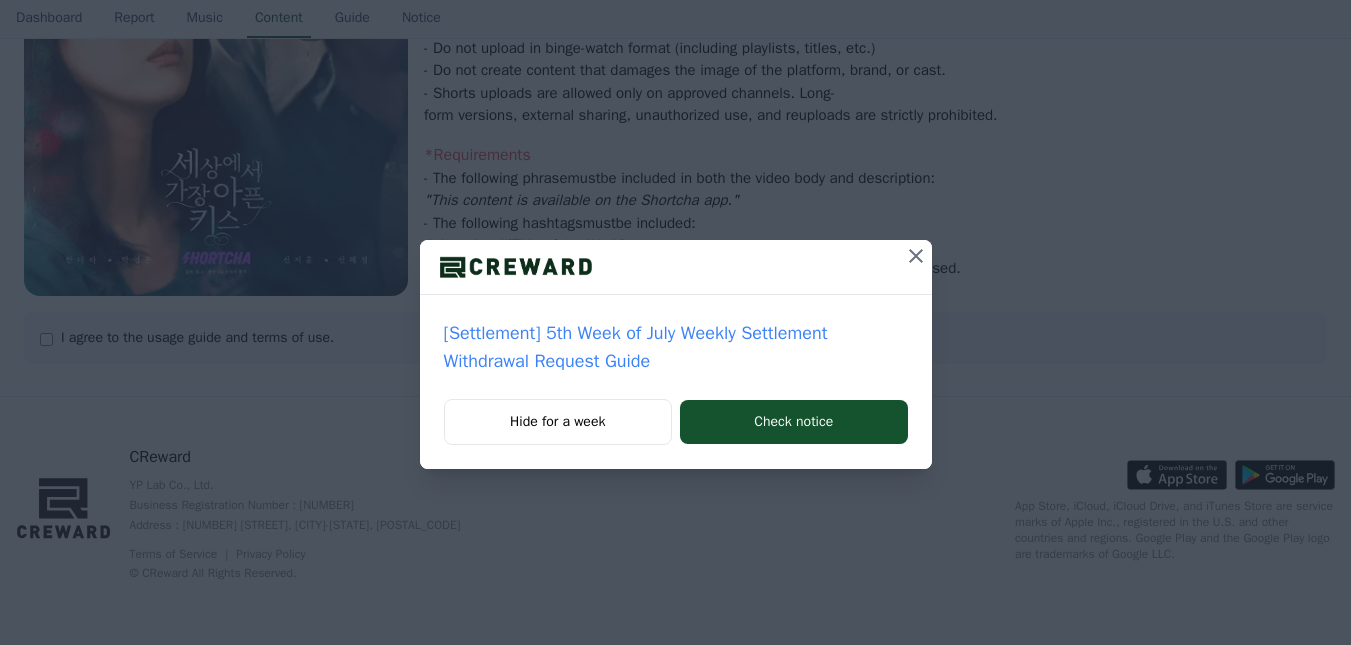 scroll, scrollTop: 0, scrollLeft: 0, axis: both 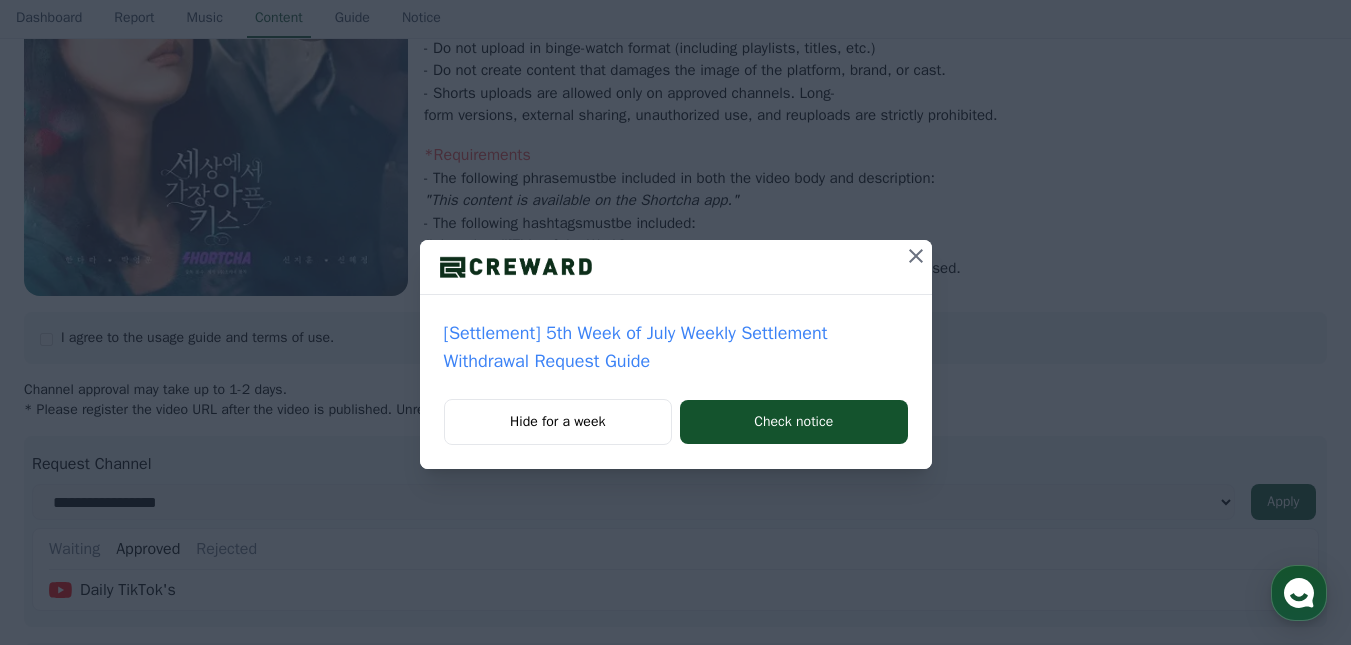 click 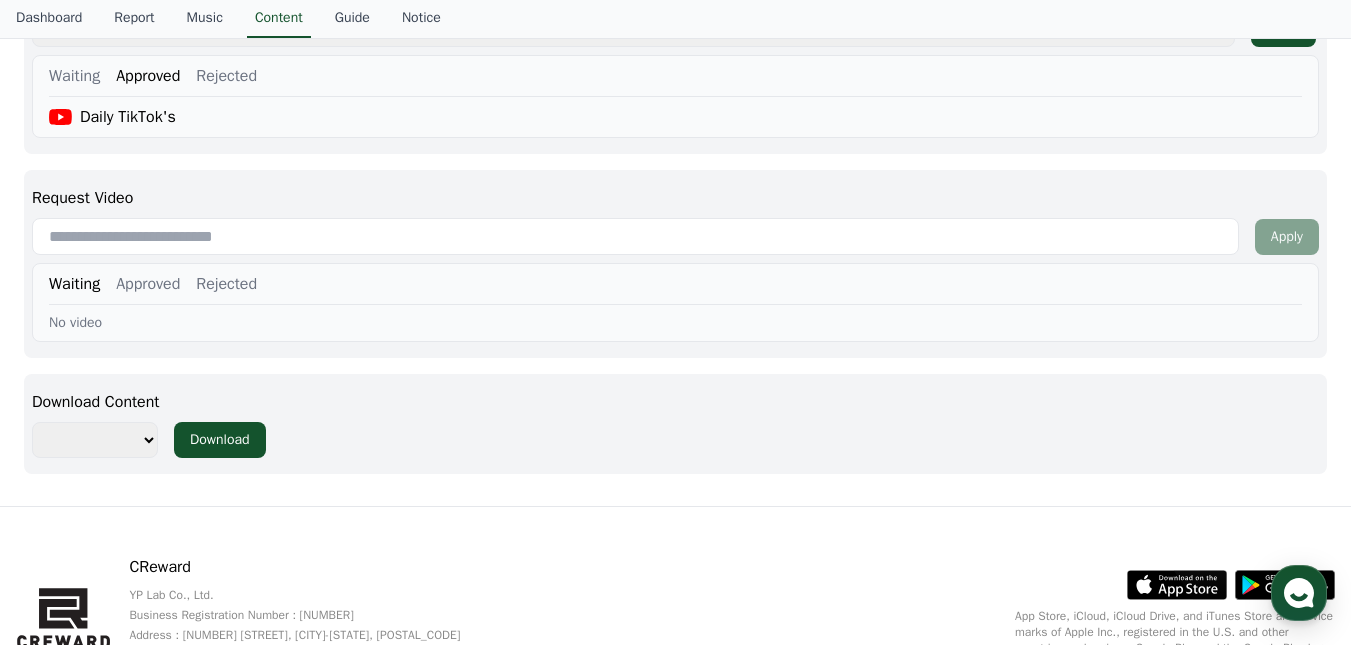 scroll, scrollTop: 965, scrollLeft: 0, axis: vertical 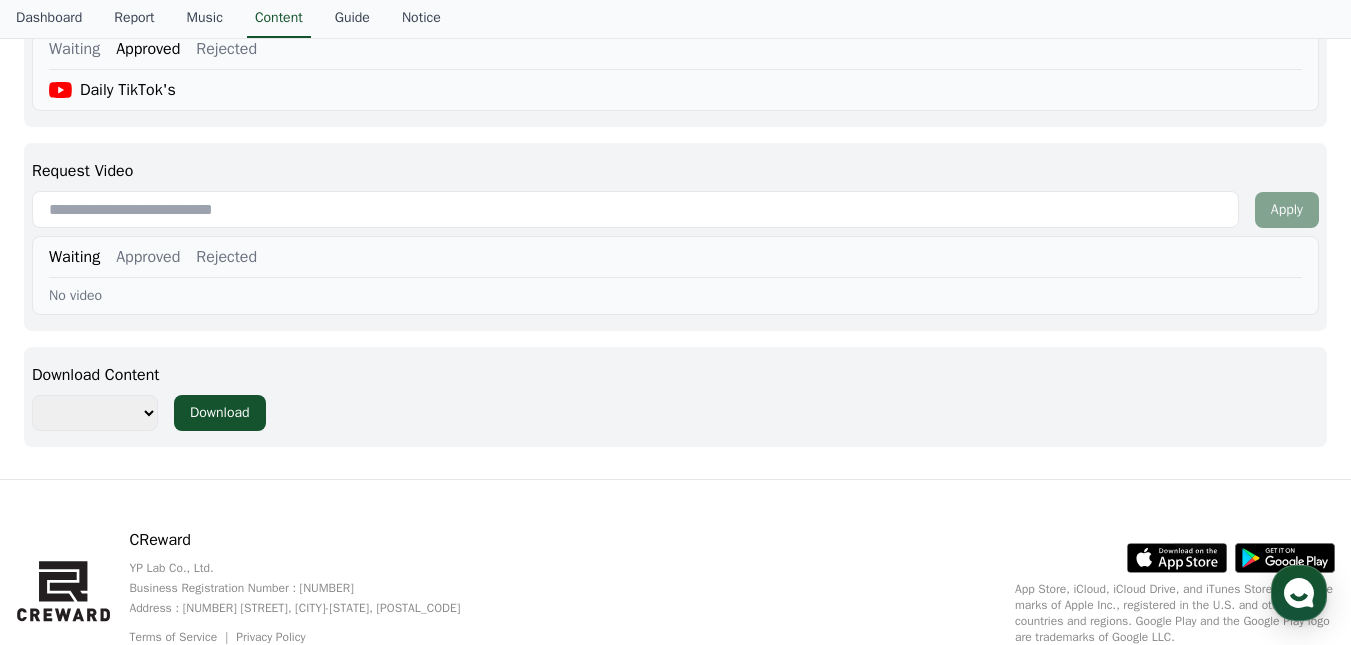 click at bounding box center (635, 209) 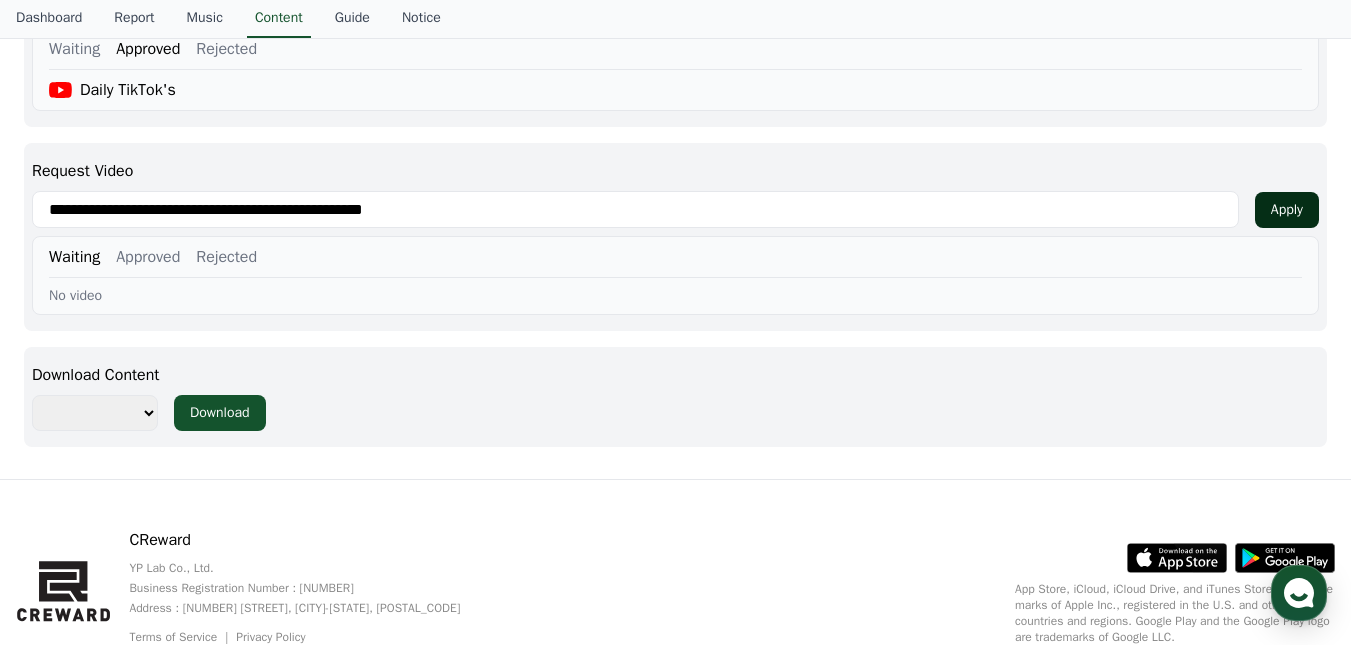 type on "**********" 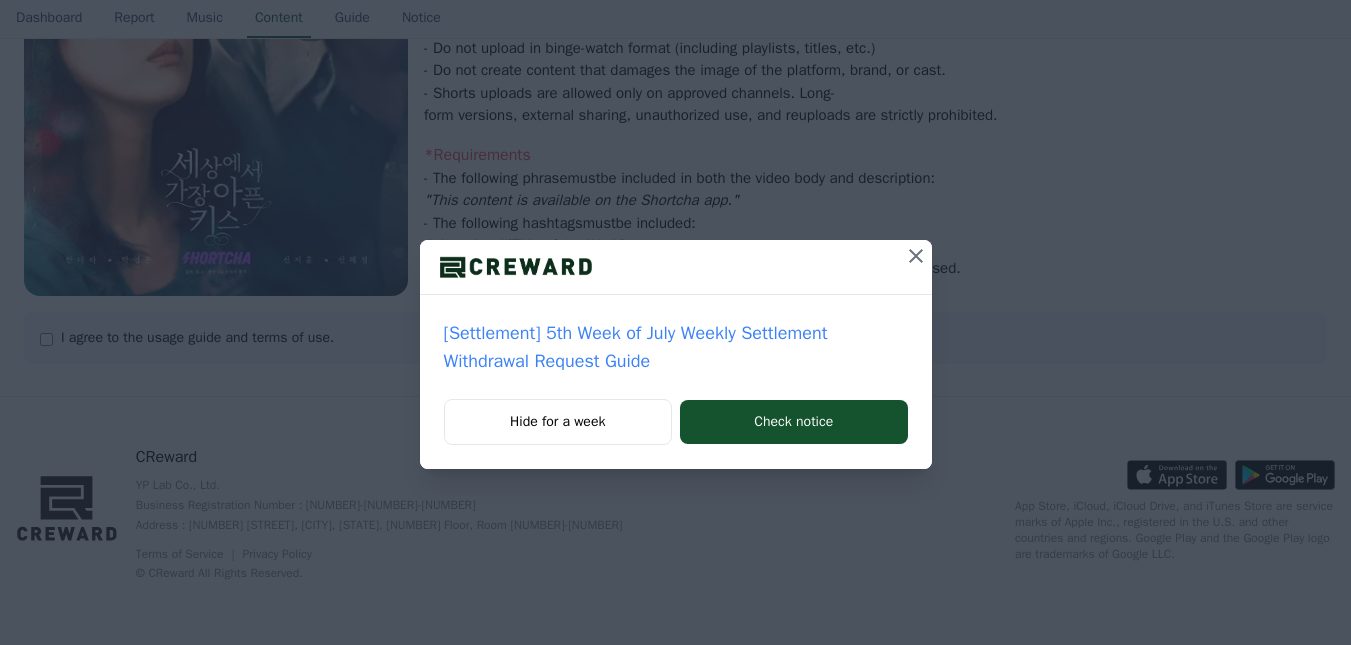 scroll, scrollTop: 0, scrollLeft: 0, axis: both 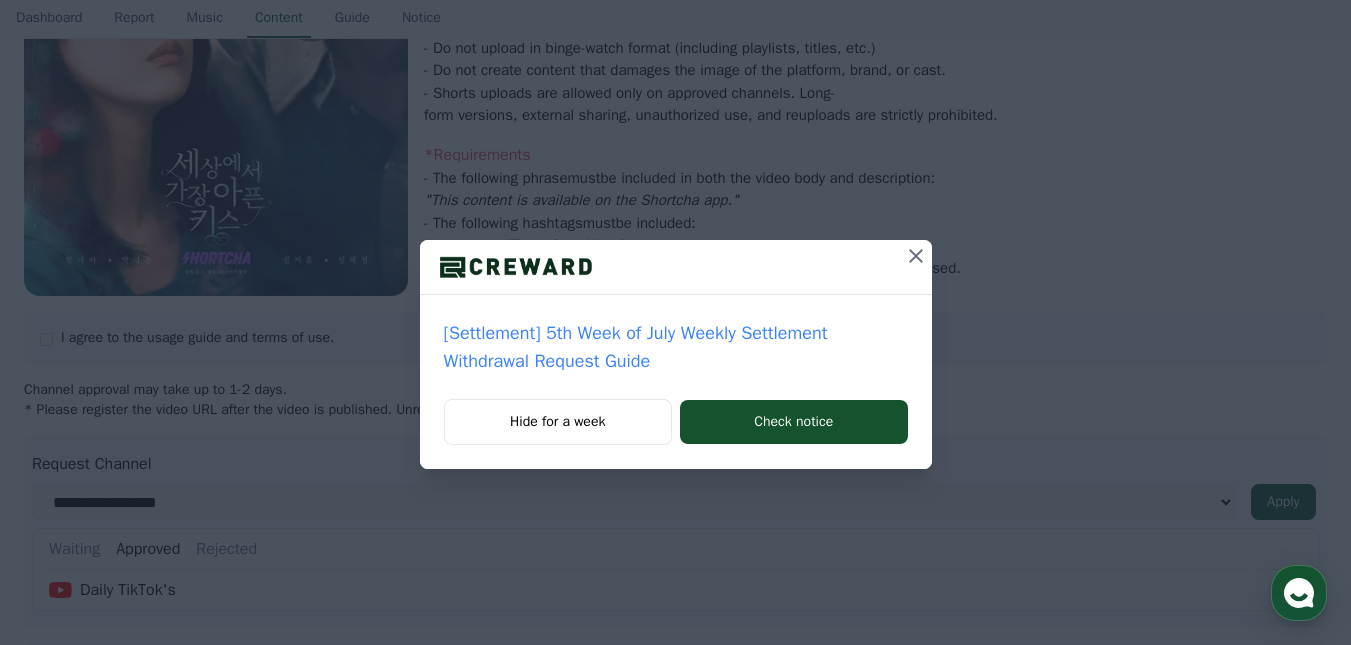 click 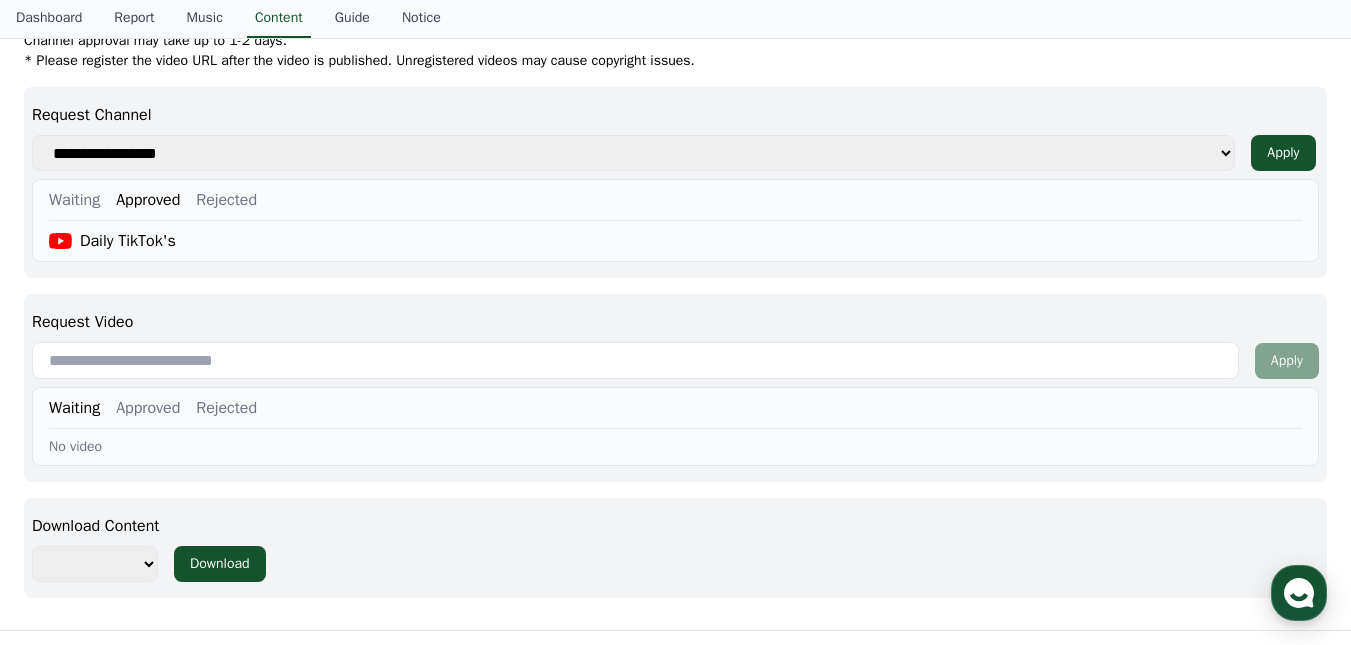 scroll, scrollTop: 865, scrollLeft: 0, axis: vertical 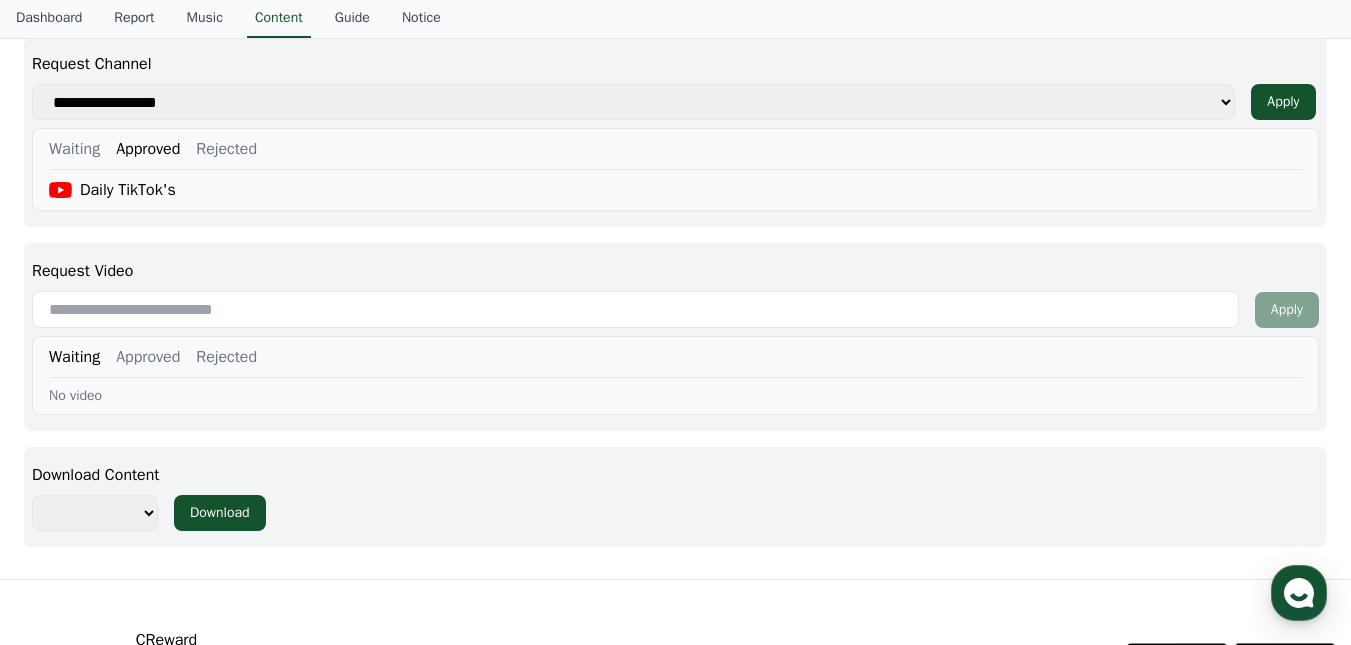 click on "Approved" at bounding box center [148, 357] 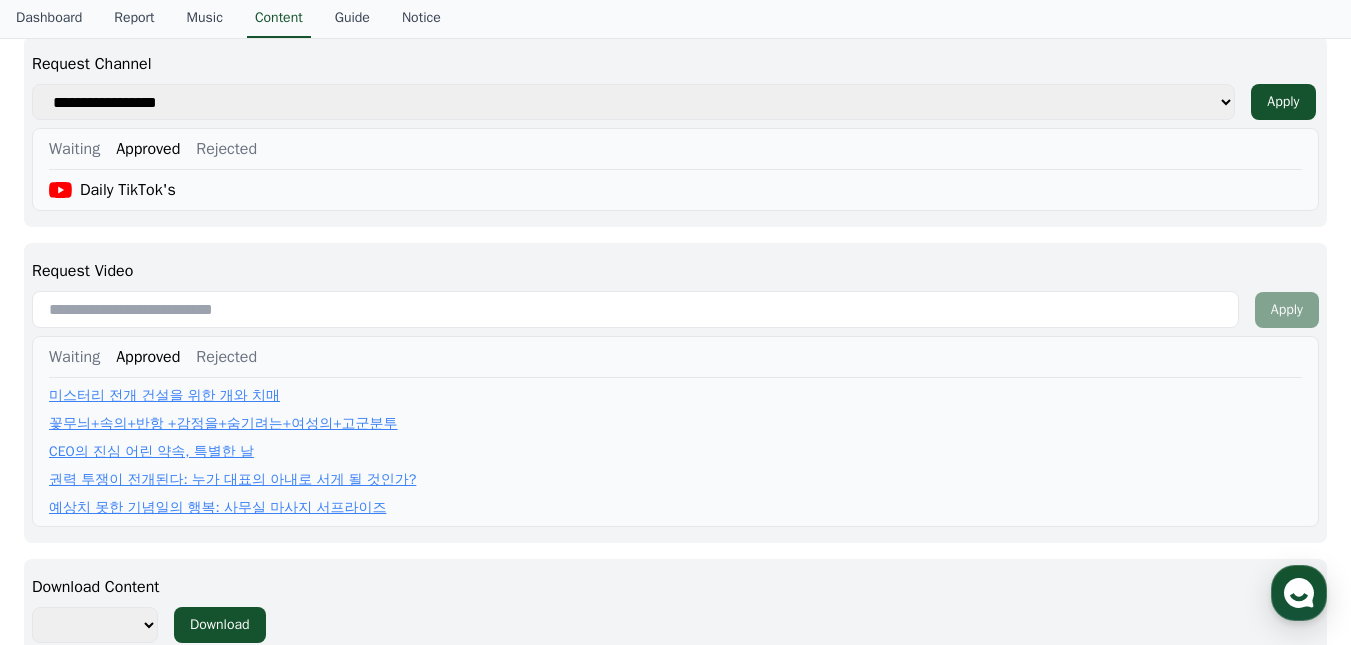 click at bounding box center [635, 309] 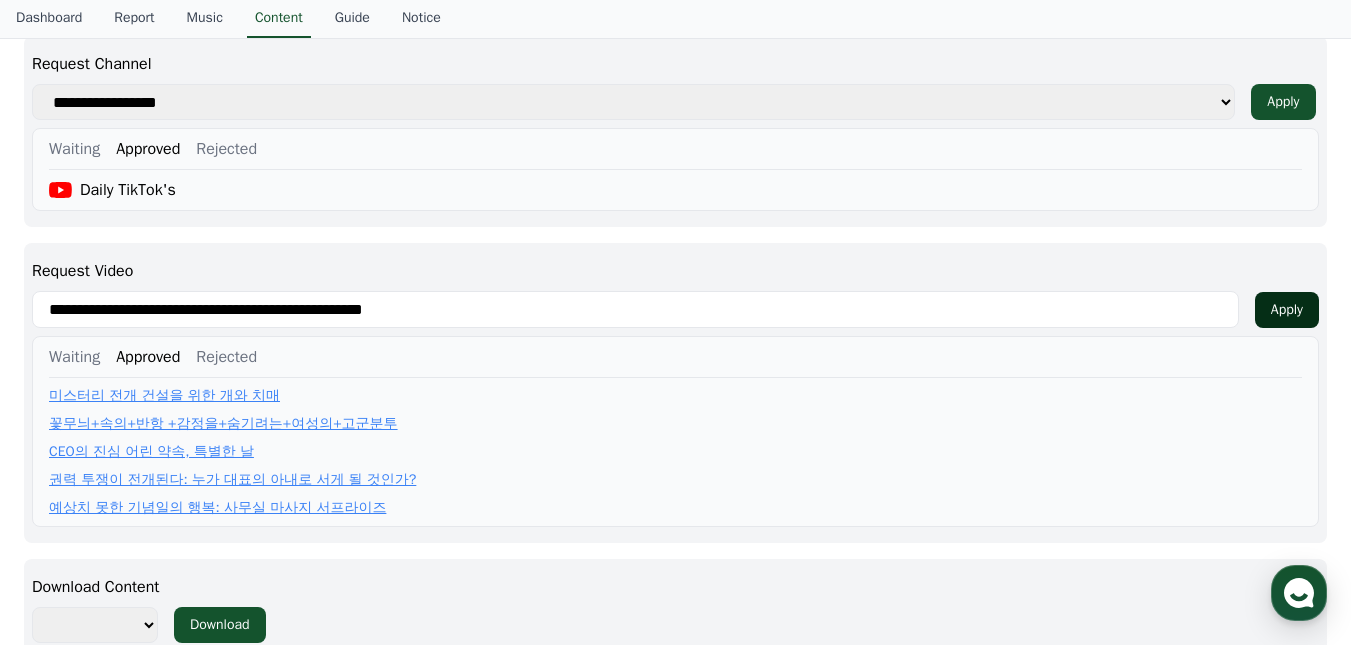 type on "**********" 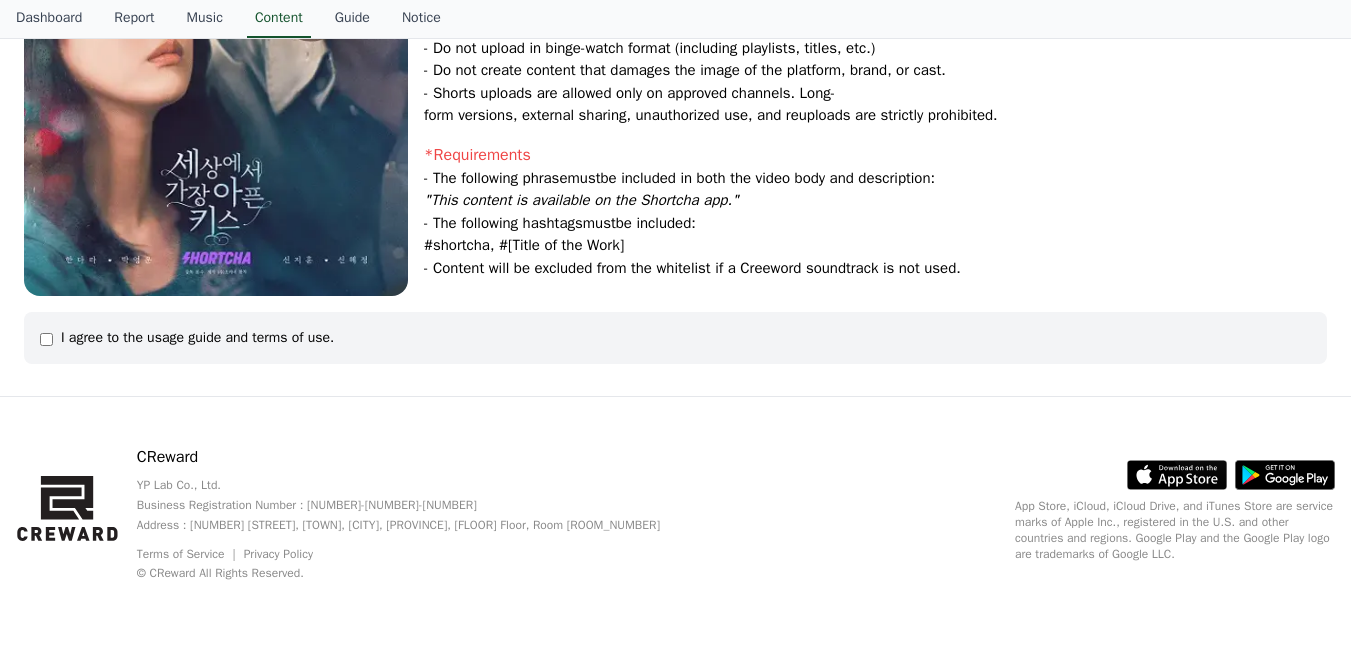 scroll, scrollTop: 0, scrollLeft: 0, axis: both 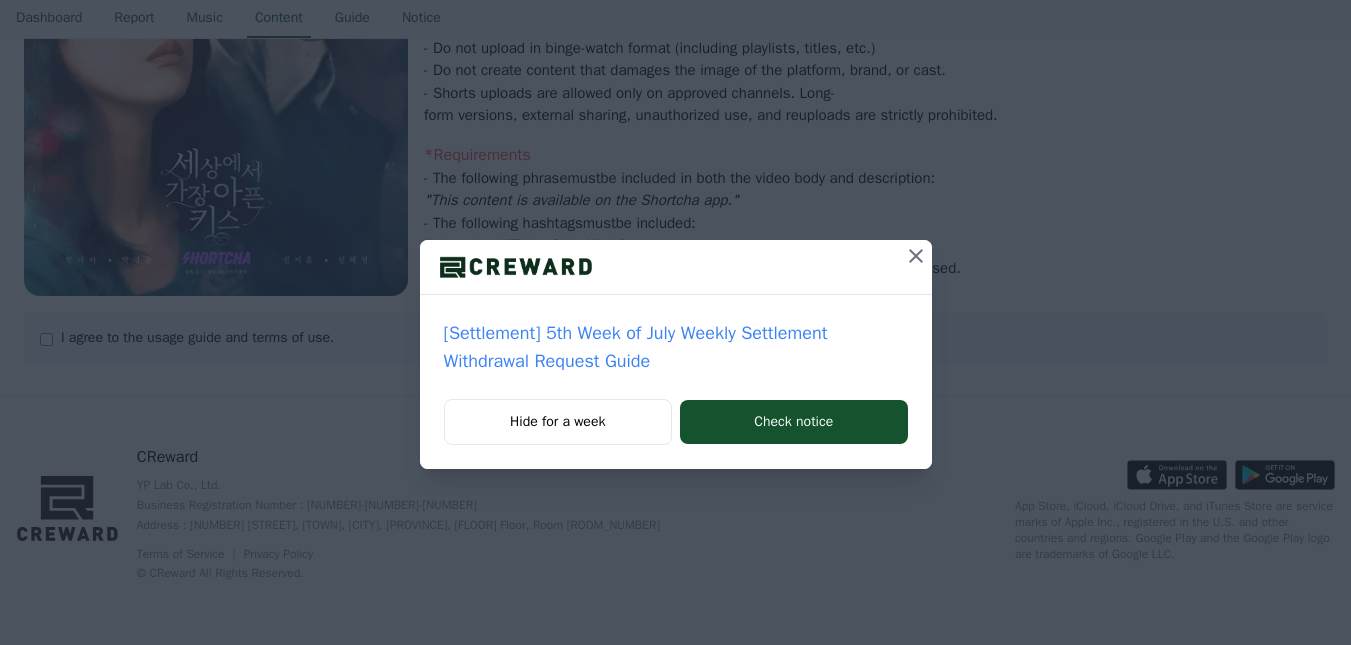 select 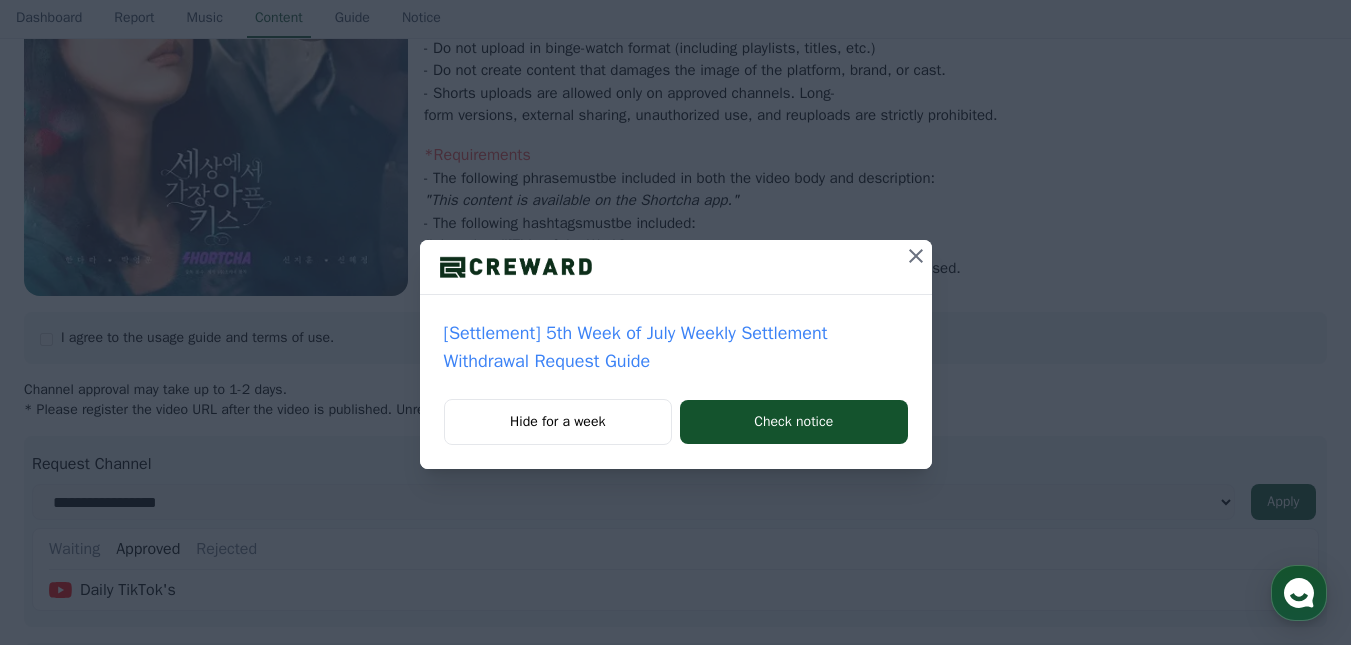 click 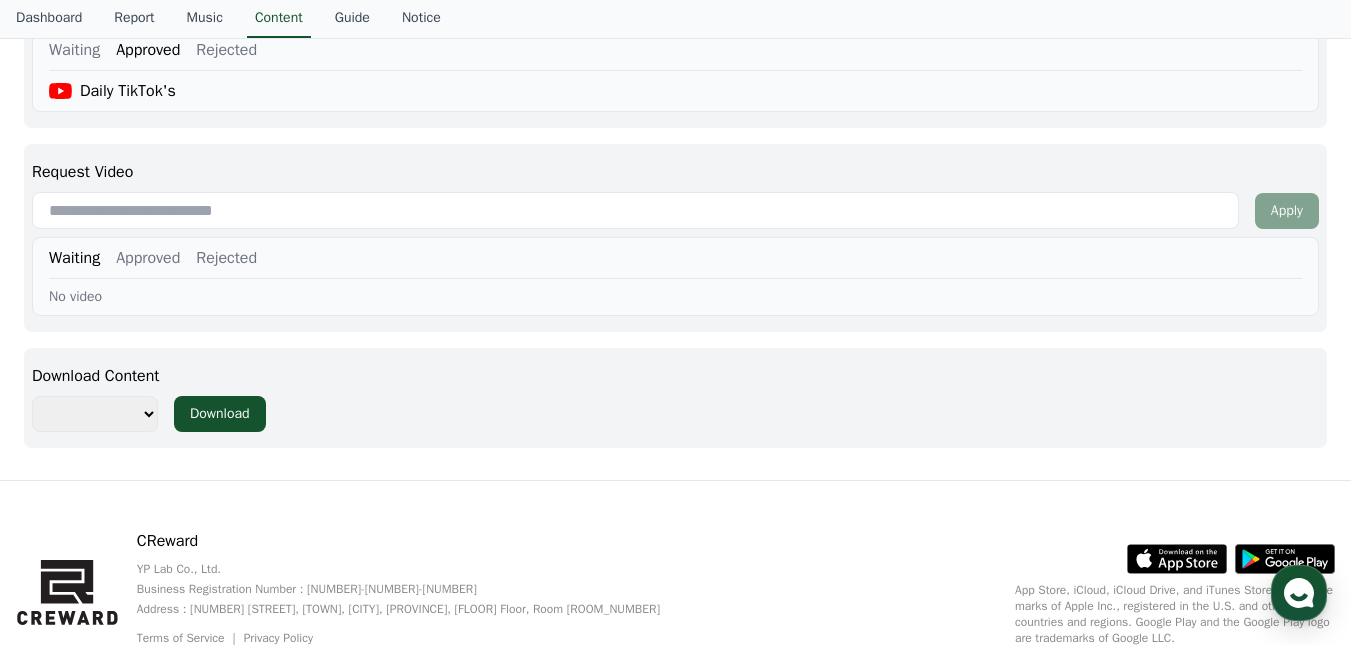scroll, scrollTop: 965, scrollLeft: 0, axis: vertical 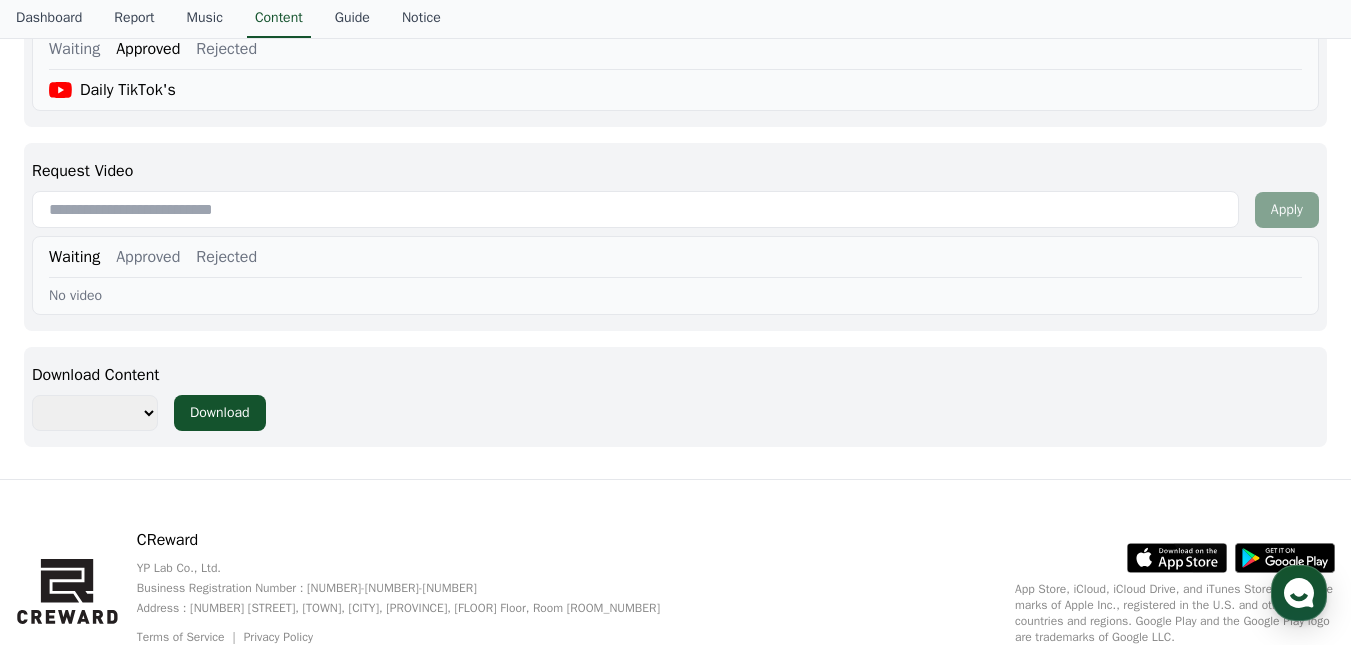 paste on "**********" 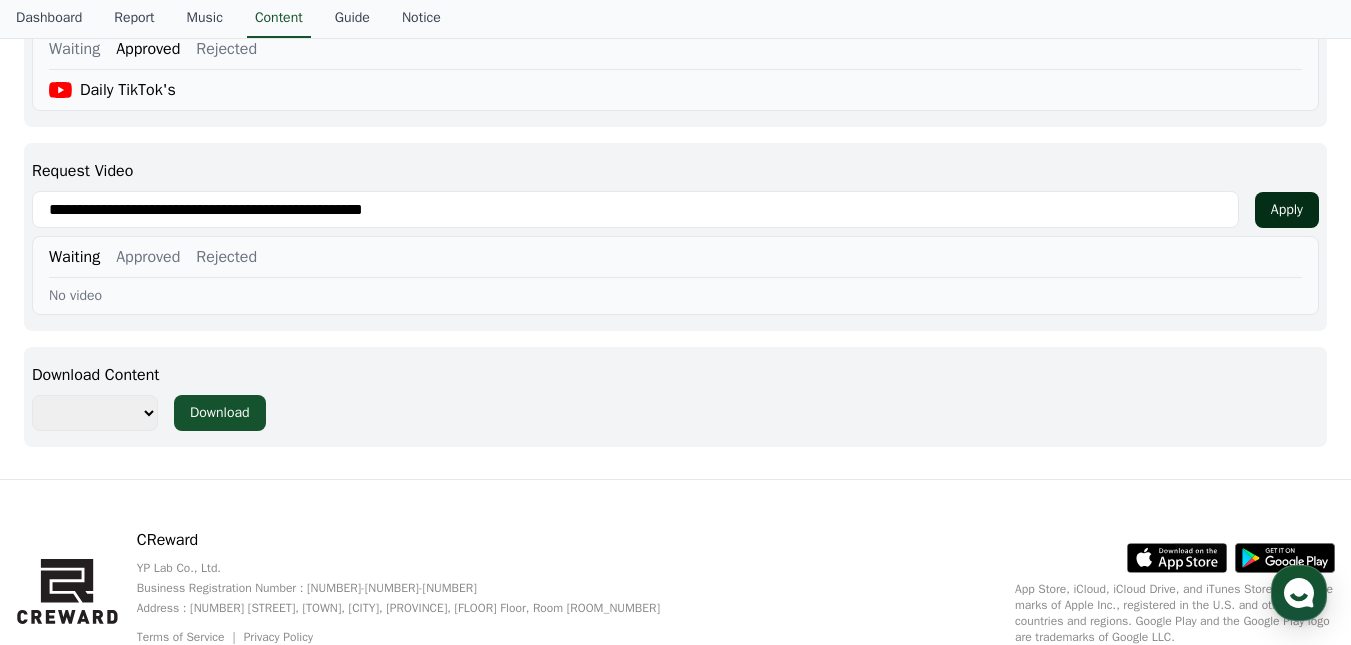 type on "**********" 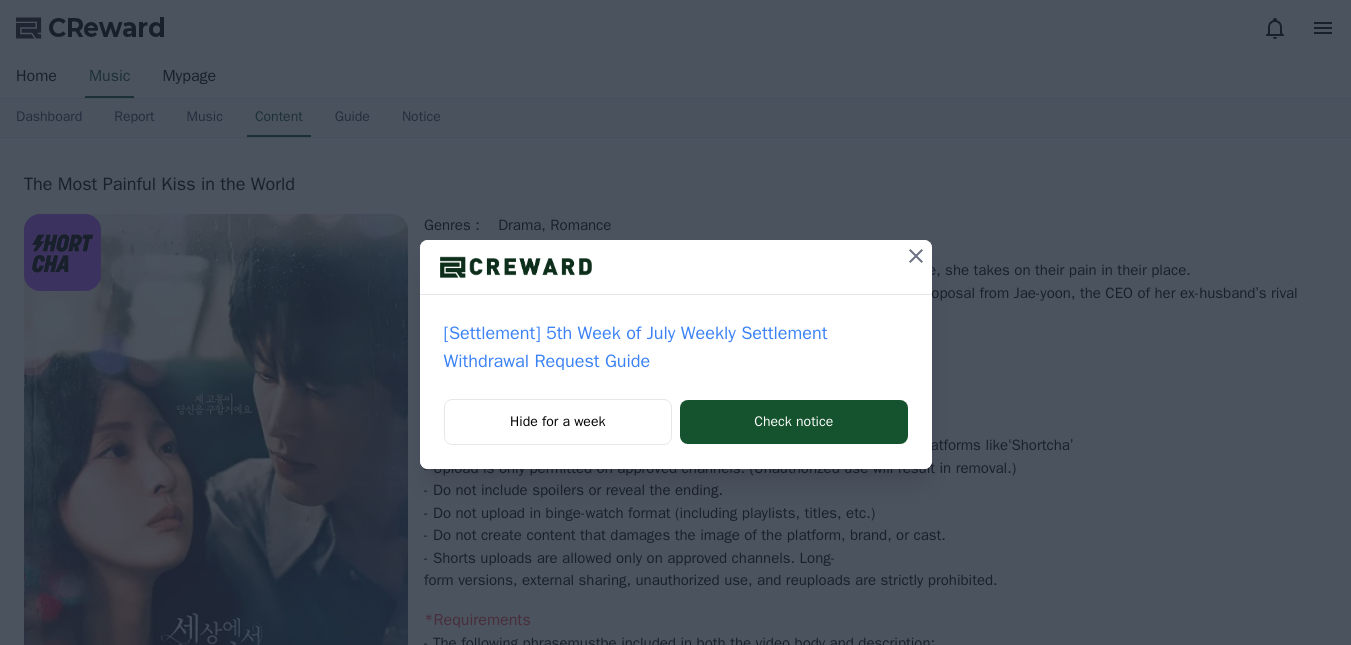 select 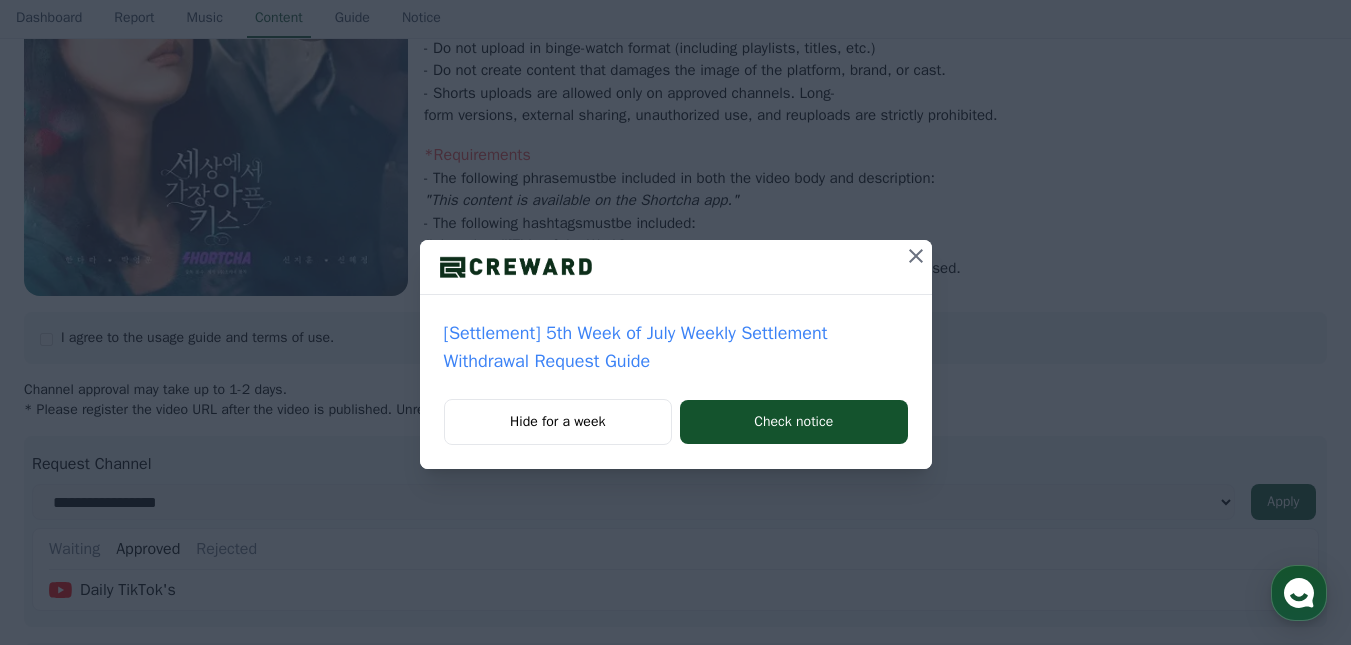 scroll, scrollTop: 0, scrollLeft: 0, axis: both 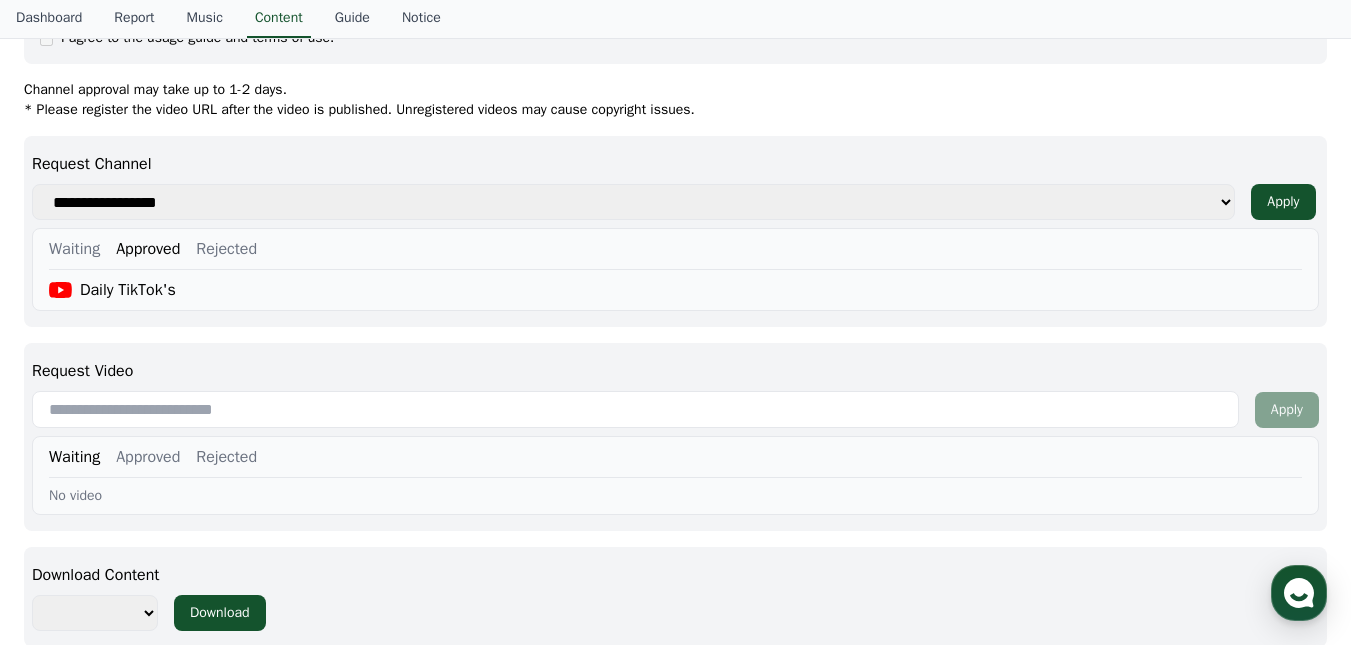 paste on "**********" 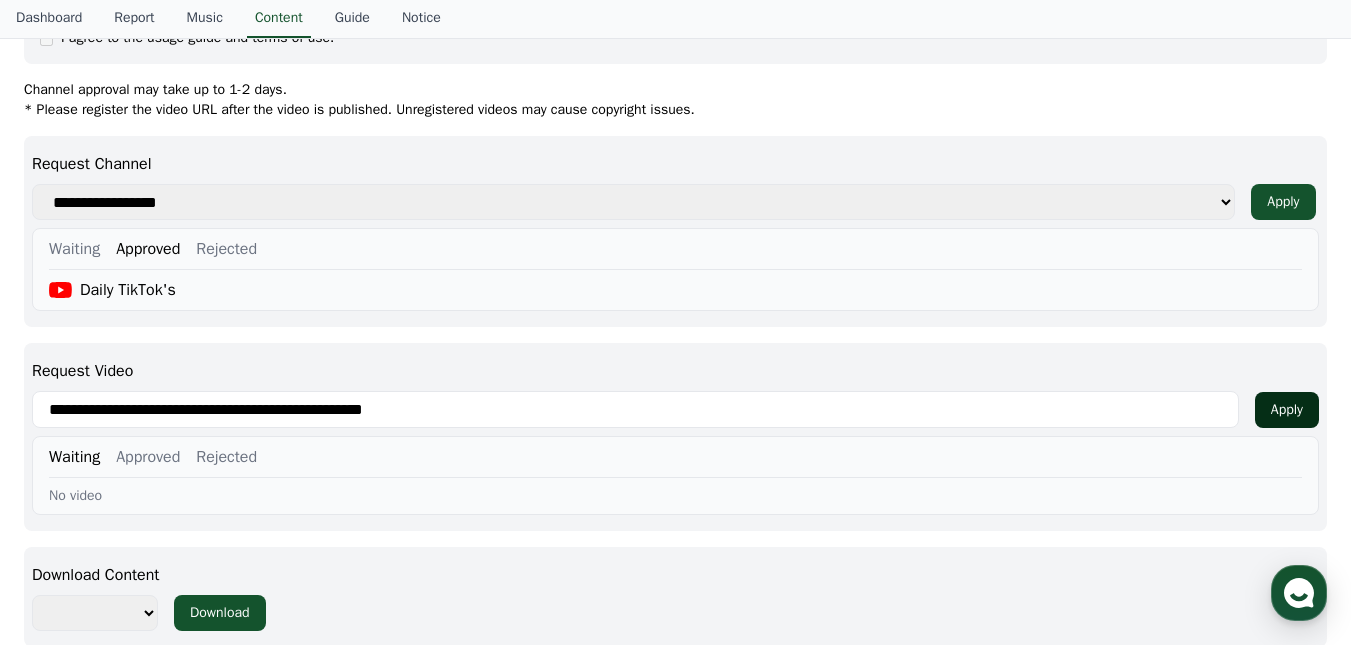 type on "**********" 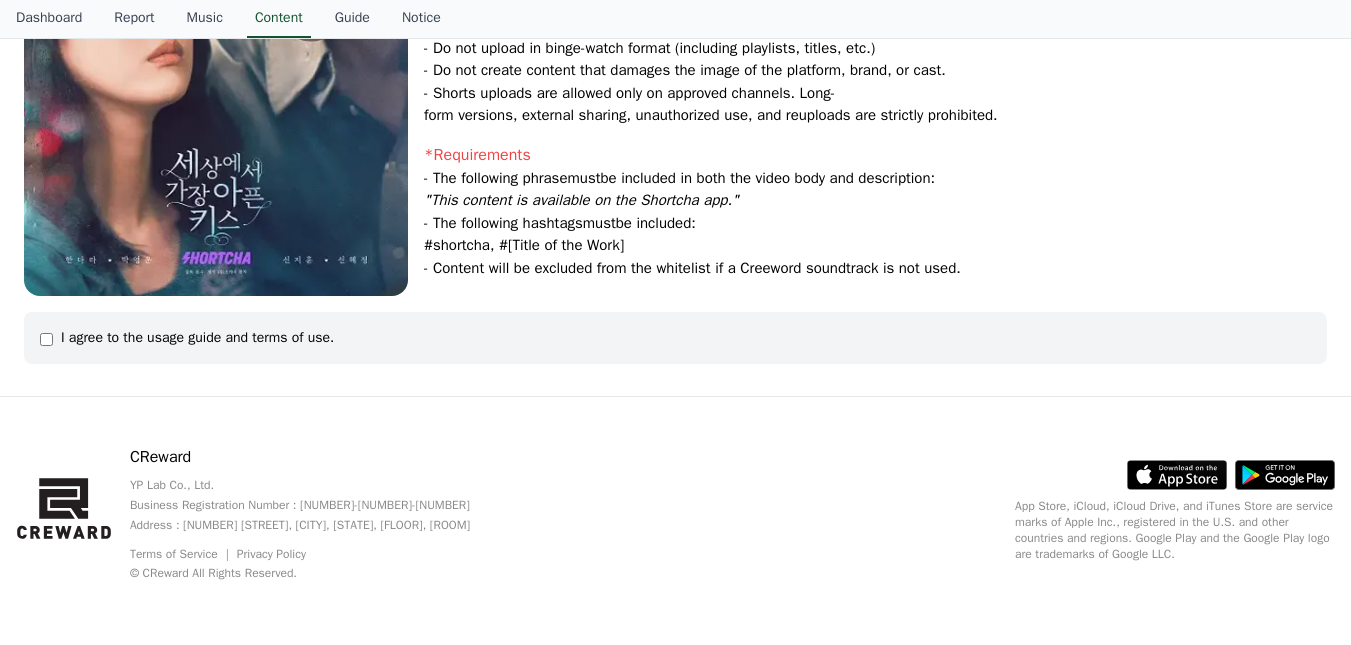 scroll, scrollTop: 0, scrollLeft: 0, axis: both 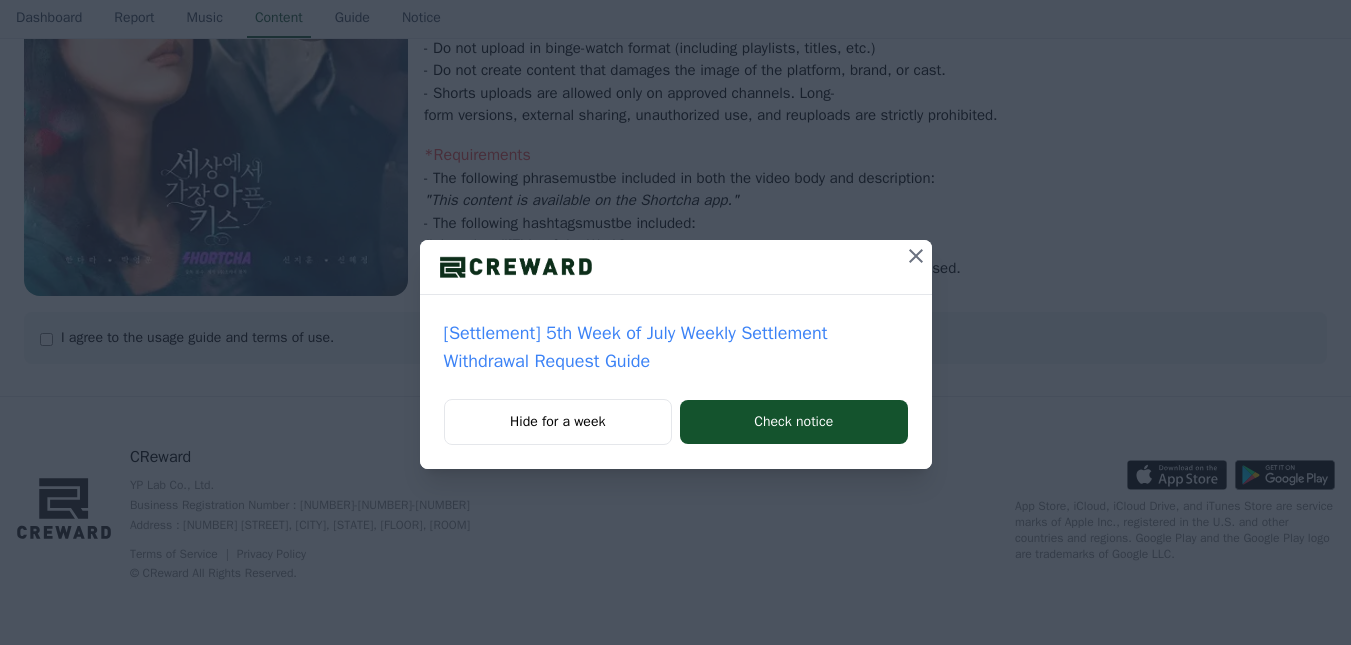 select 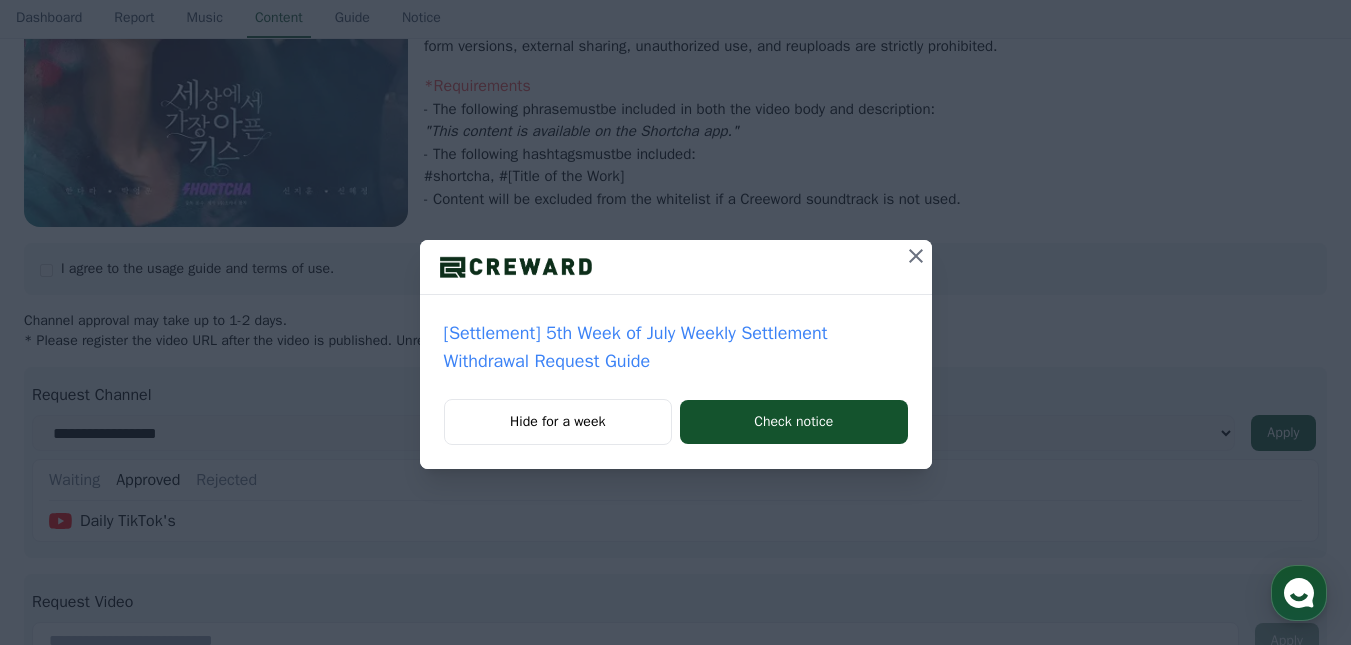 scroll, scrollTop: 565, scrollLeft: 0, axis: vertical 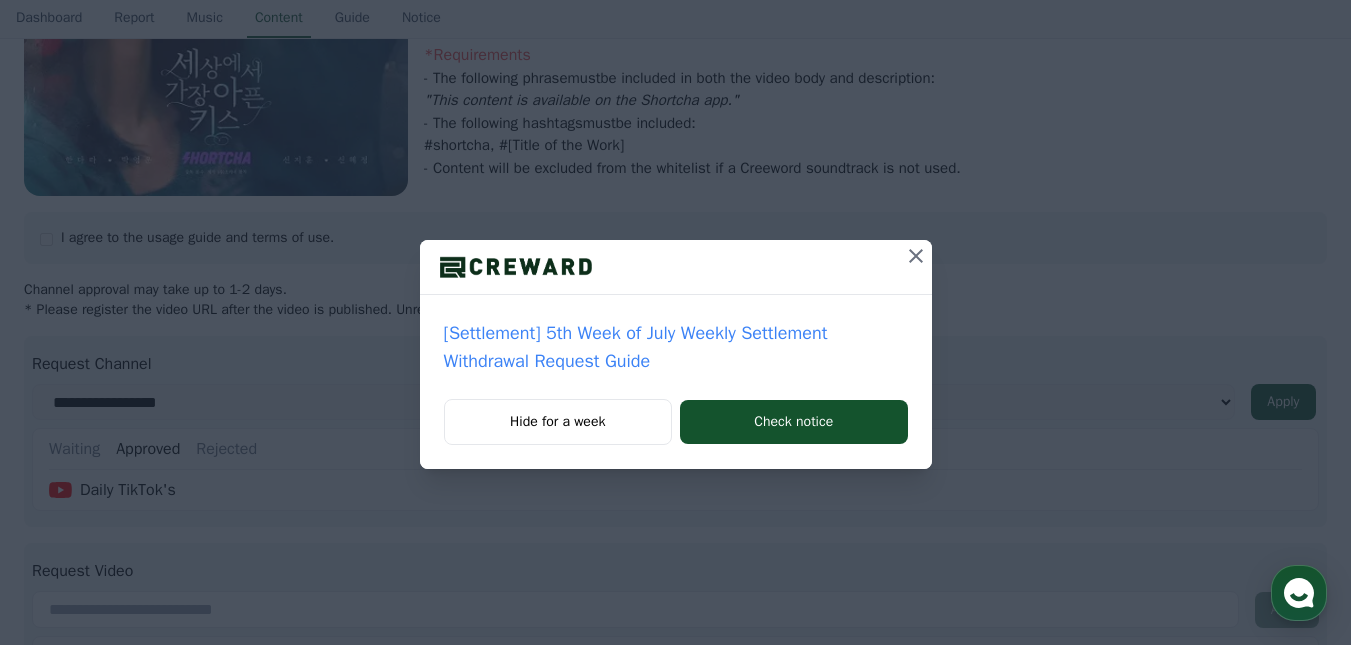 click 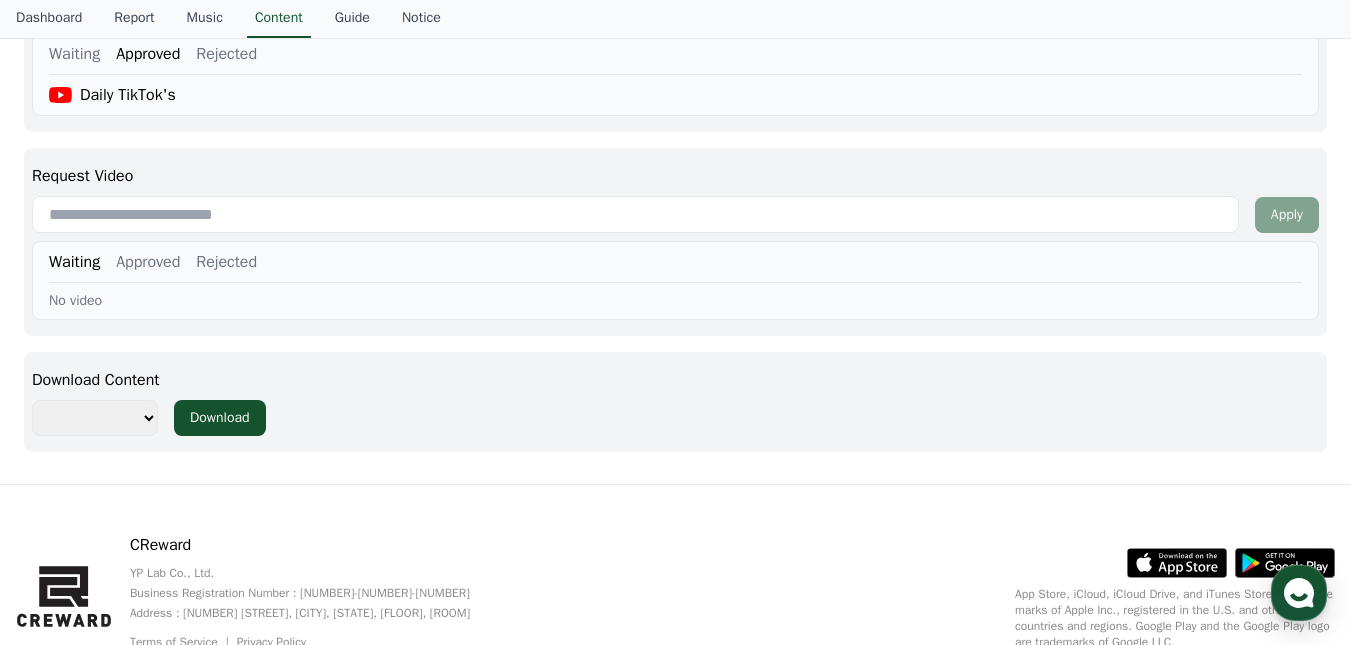 scroll, scrollTop: 965, scrollLeft: 0, axis: vertical 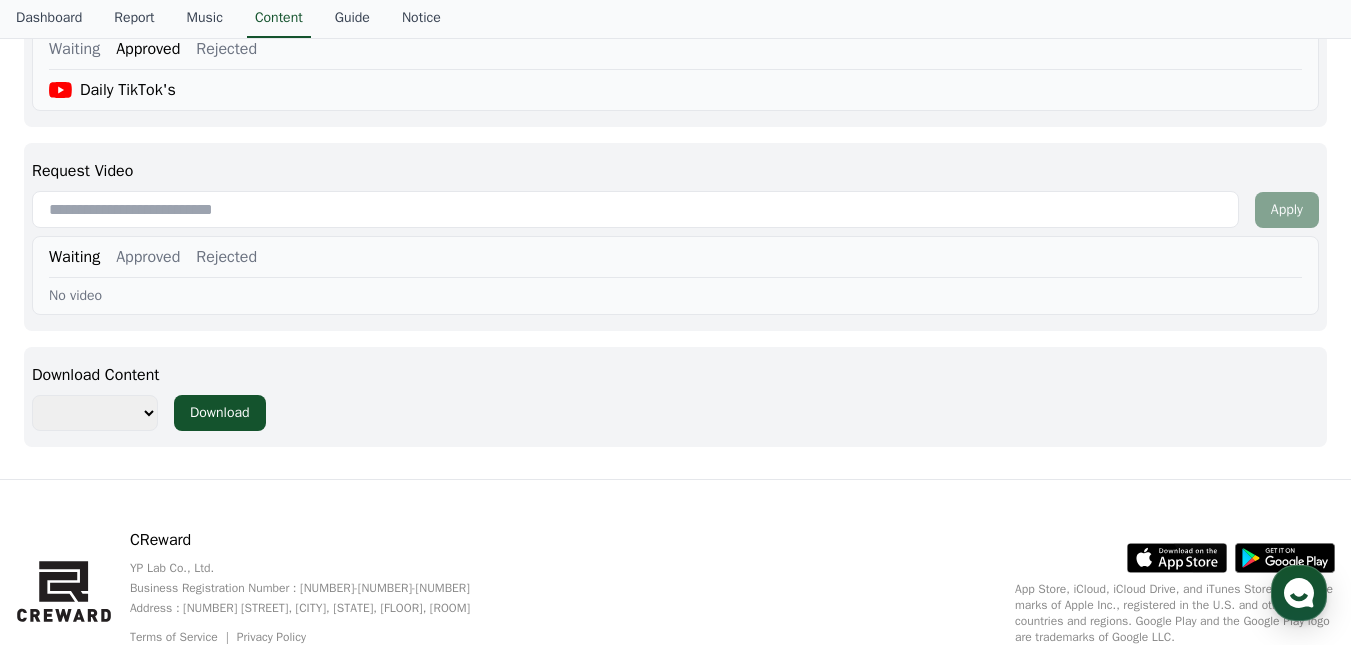 click on "Approved" at bounding box center [148, 257] 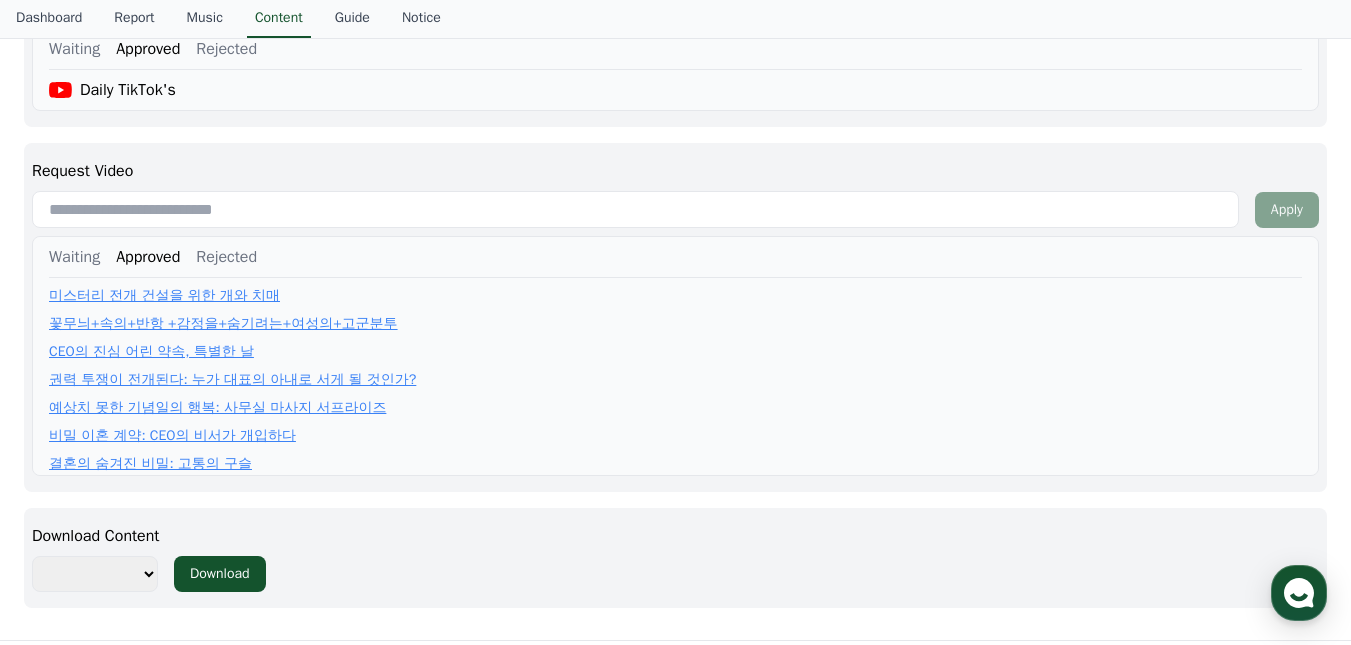 paste on "**********" 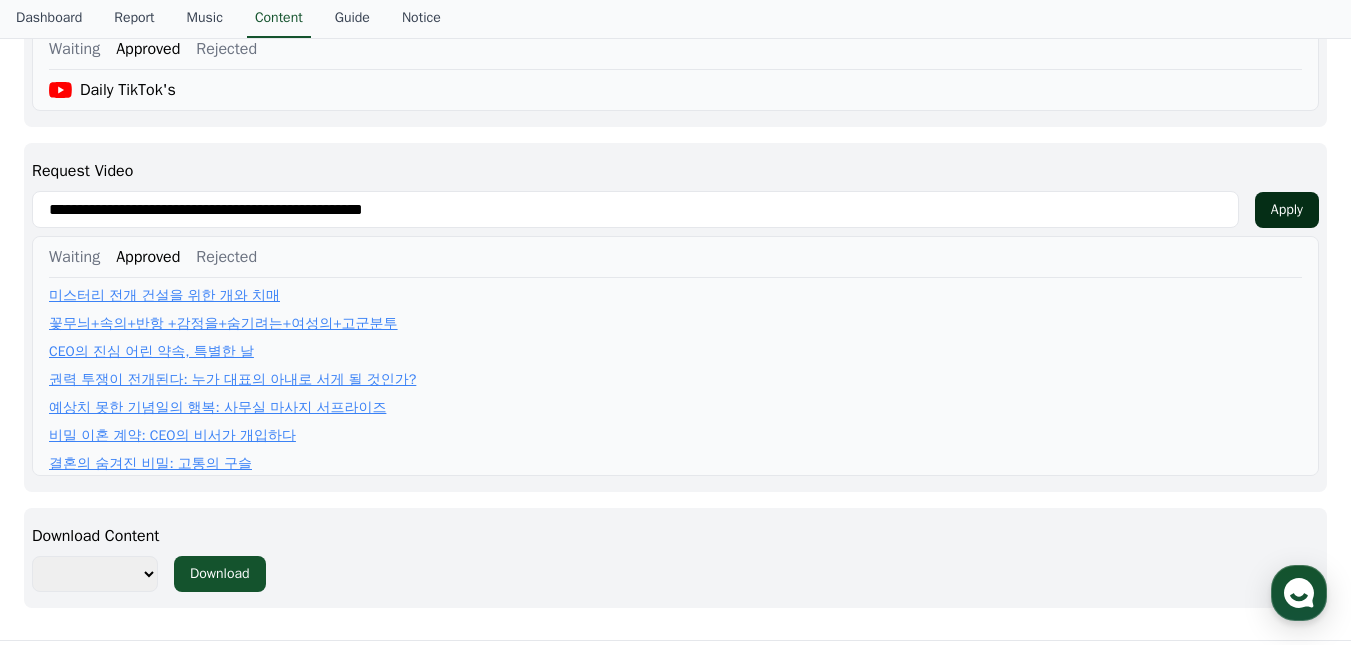 type on "**********" 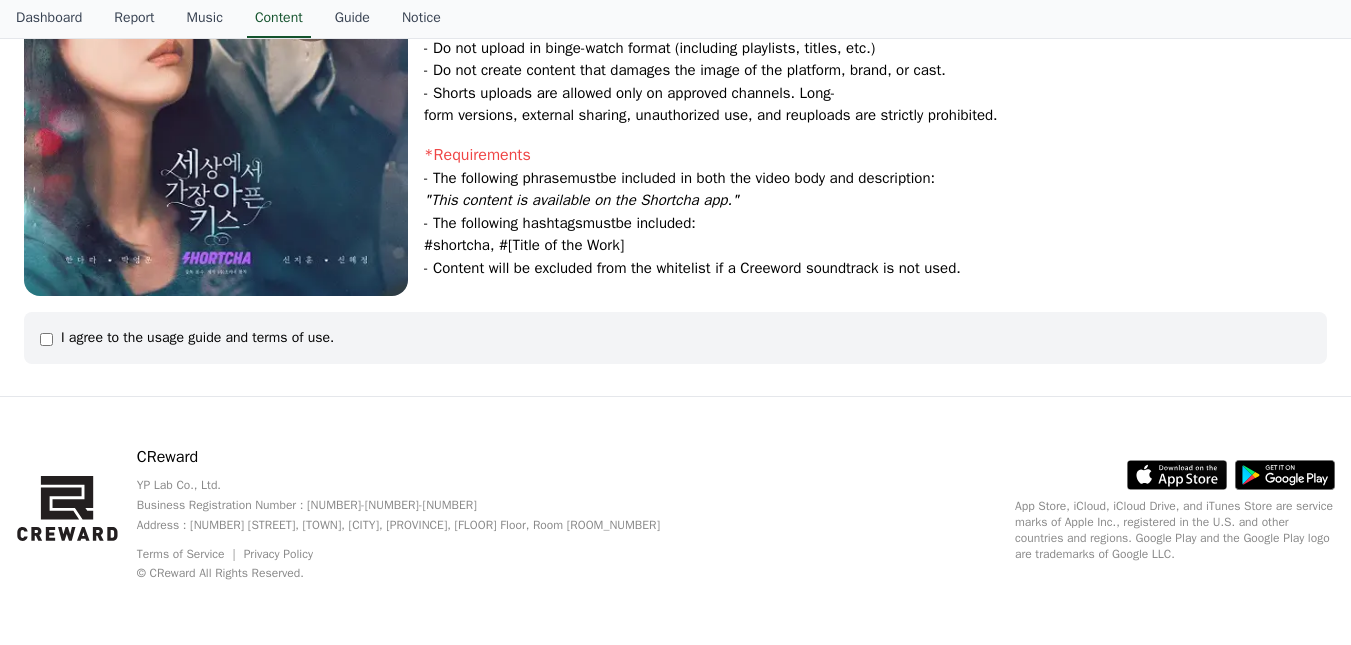 scroll, scrollTop: 465, scrollLeft: 0, axis: vertical 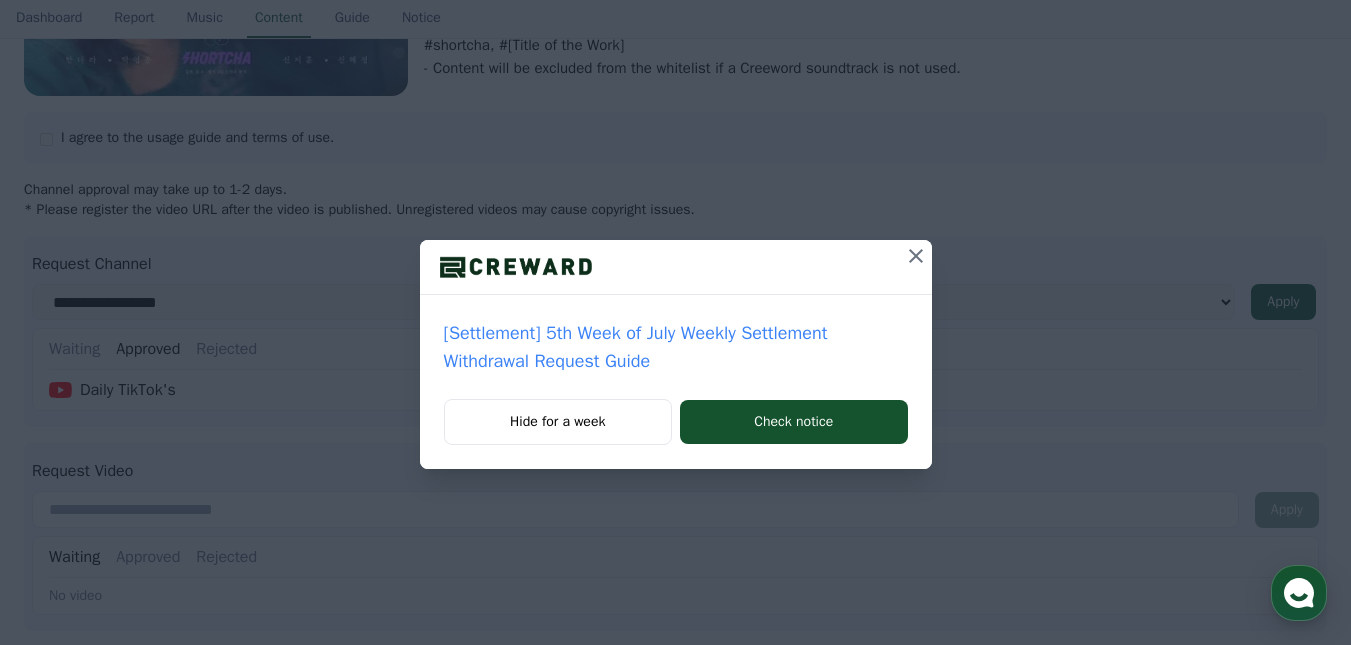click at bounding box center (916, 256) 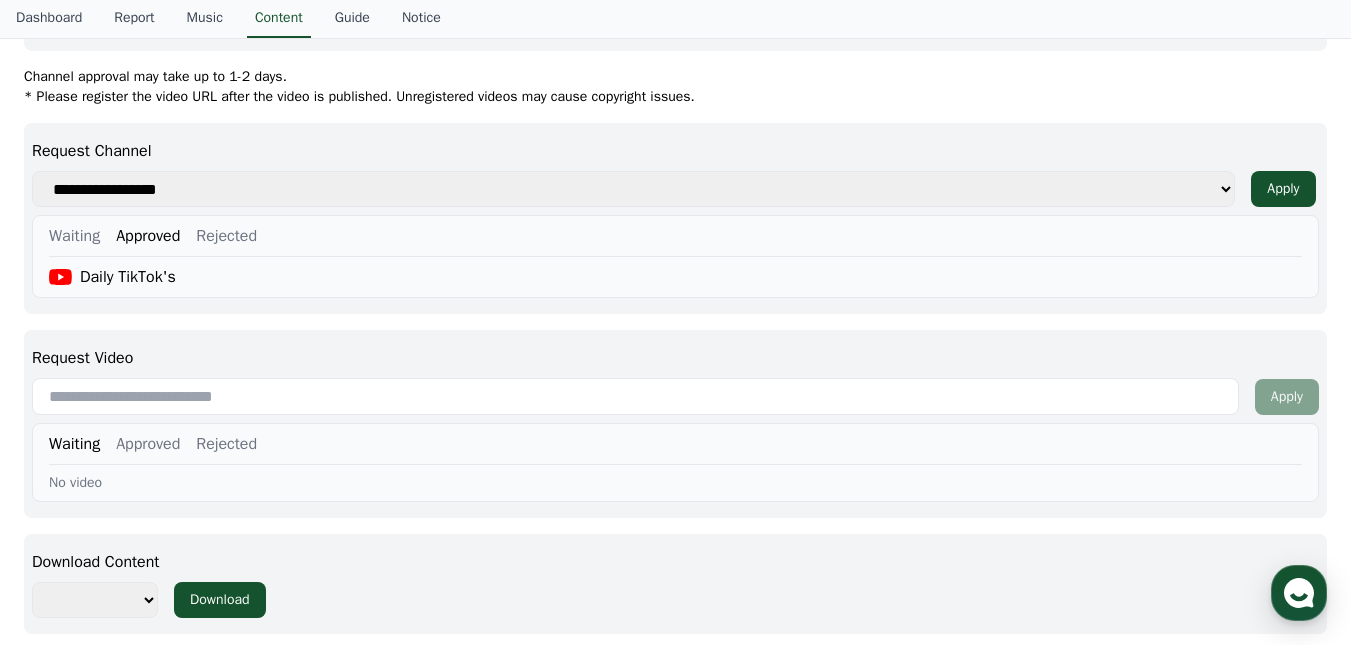scroll, scrollTop: 1048, scrollLeft: 0, axis: vertical 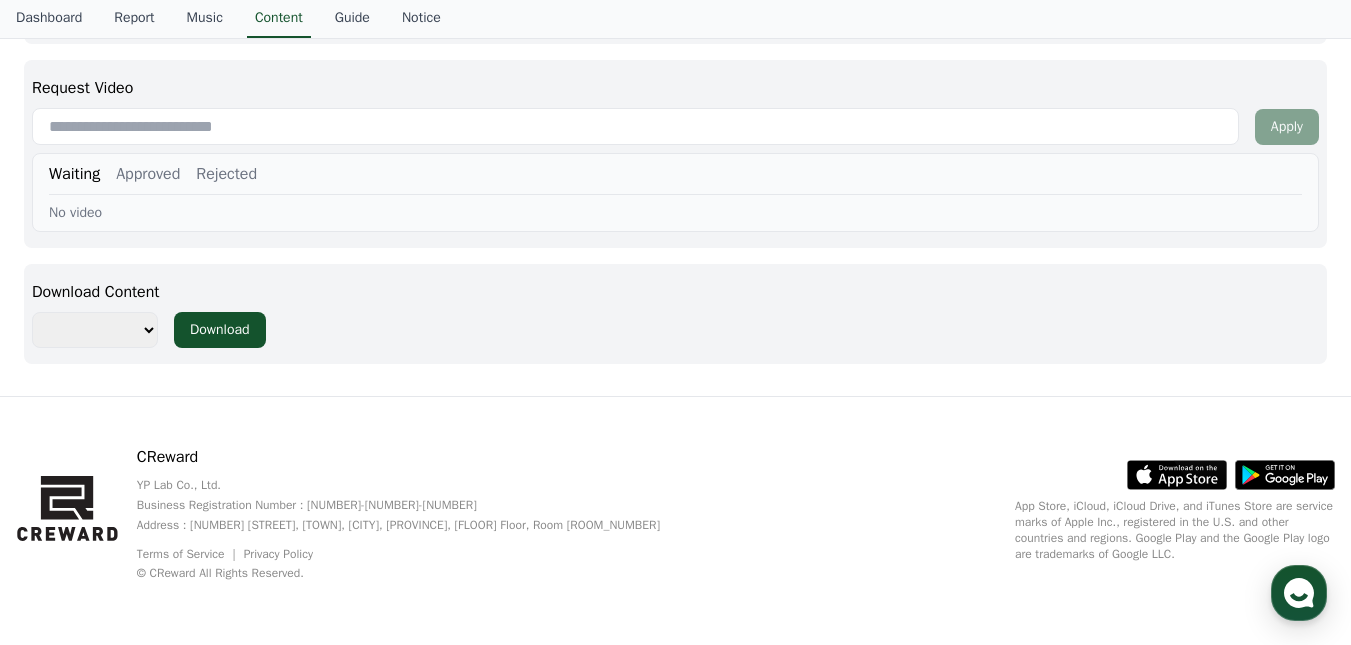click on "Approved" at bounding box center [148, 174] 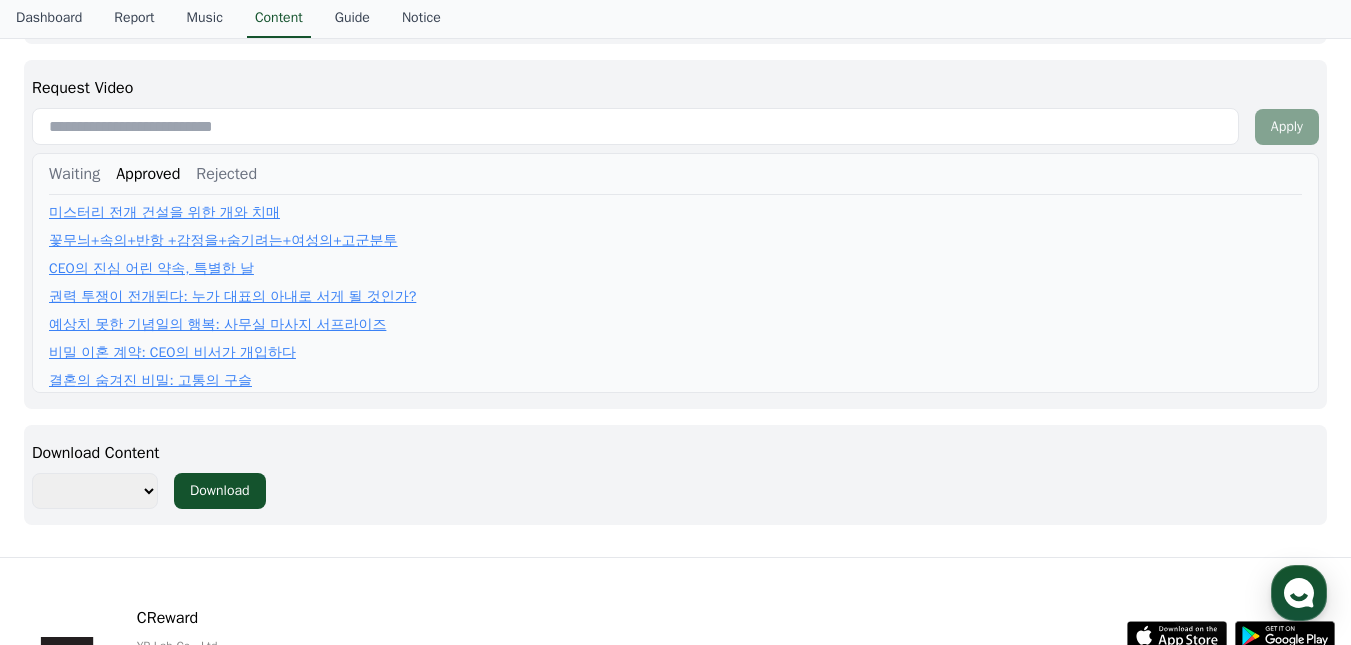 click on "Rejected" at bounding box center [226, 174] 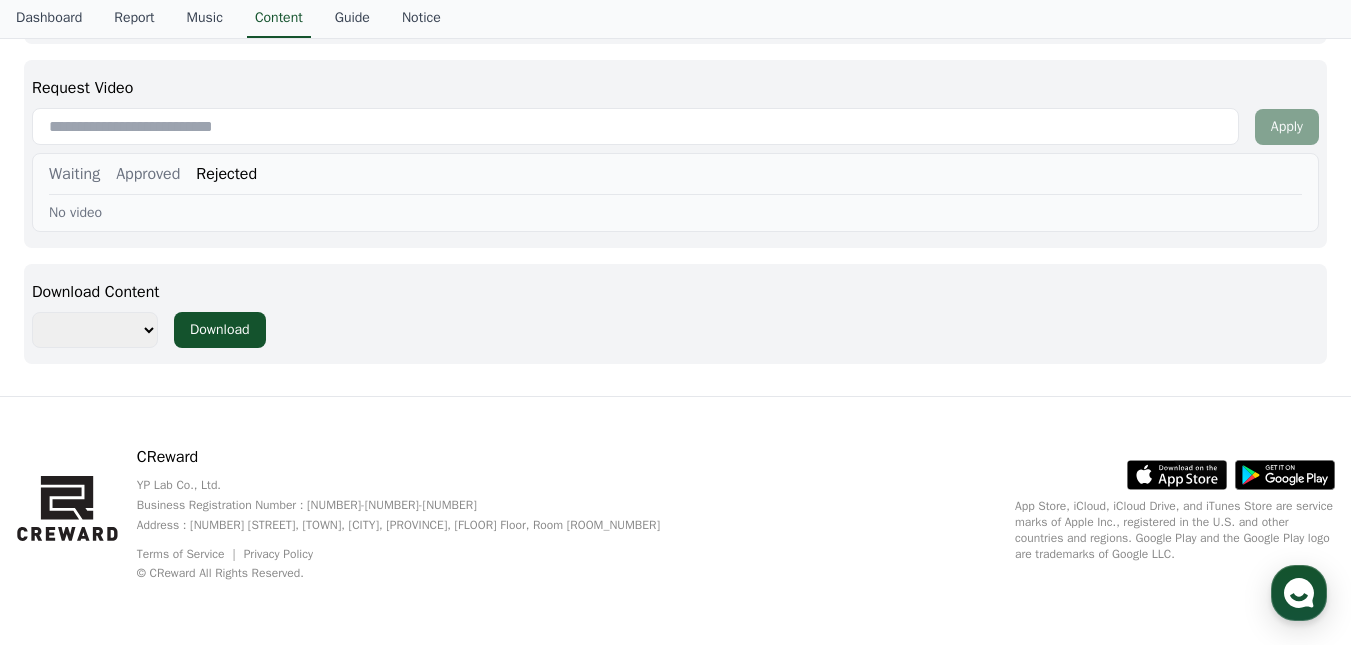 click on "Approved" at bounding box center (148, 174) 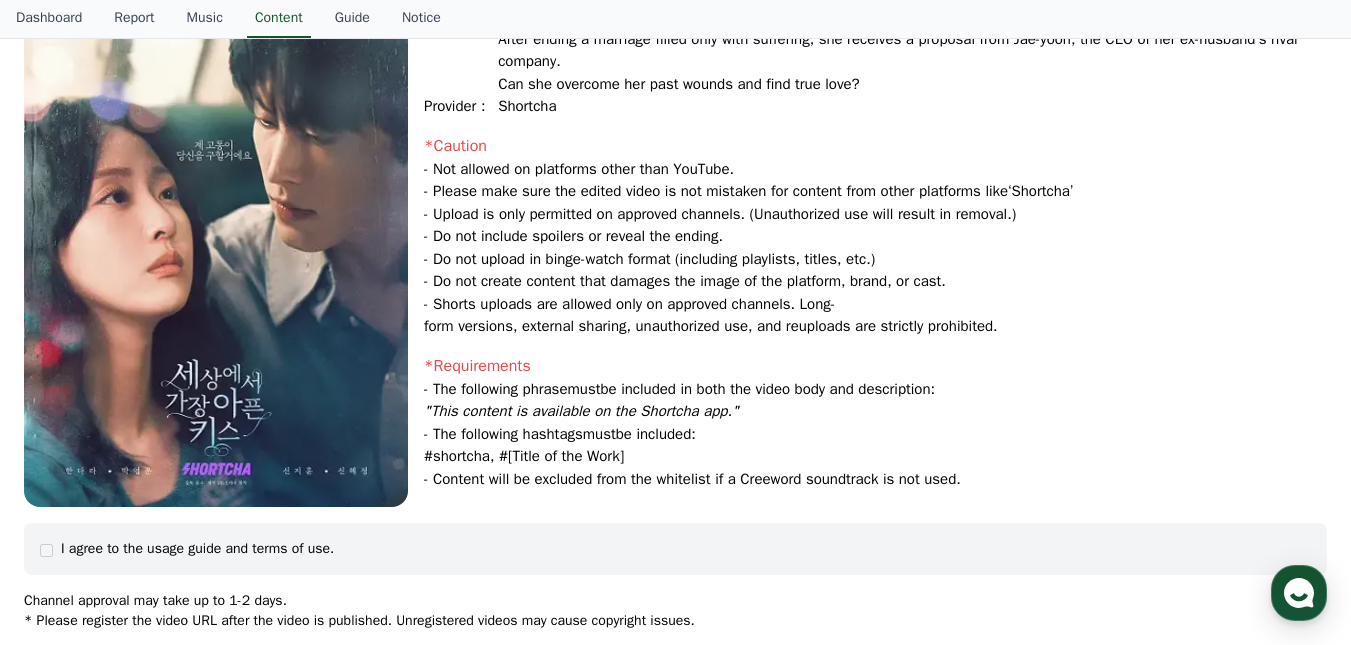 scroll, scrollTop: 48, scrollLeft: 0, axis: vertical 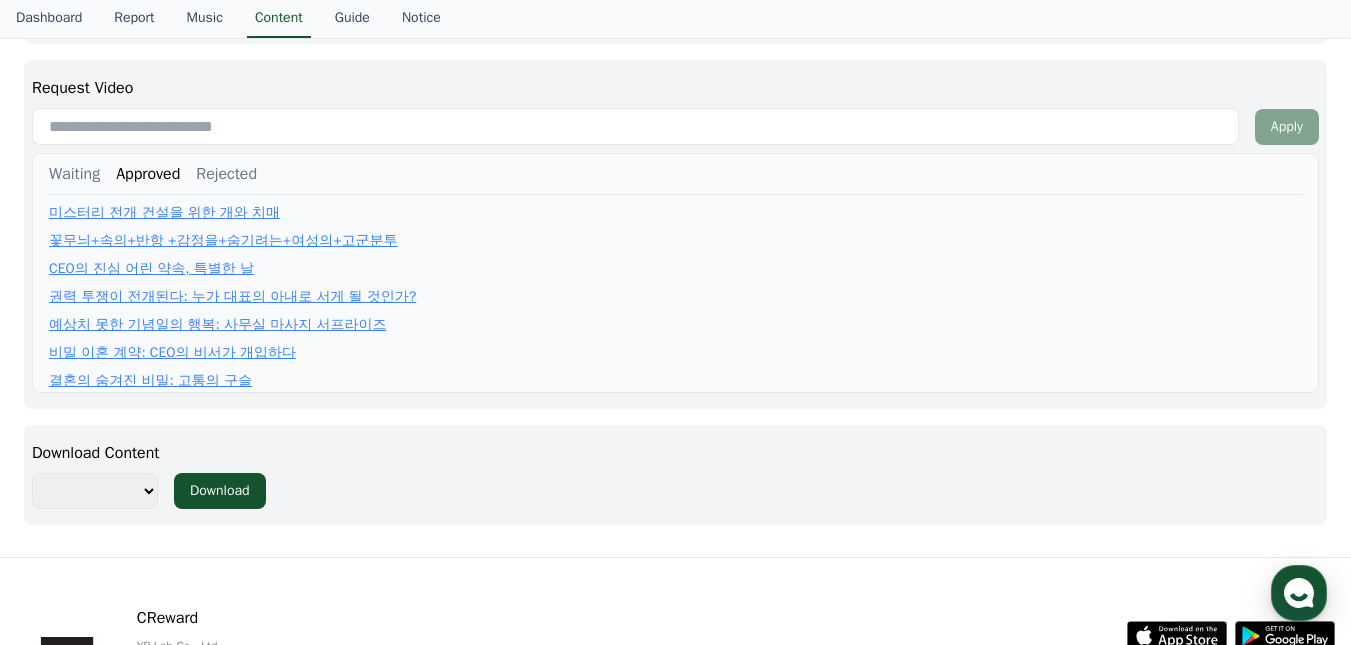 paste on "**********" 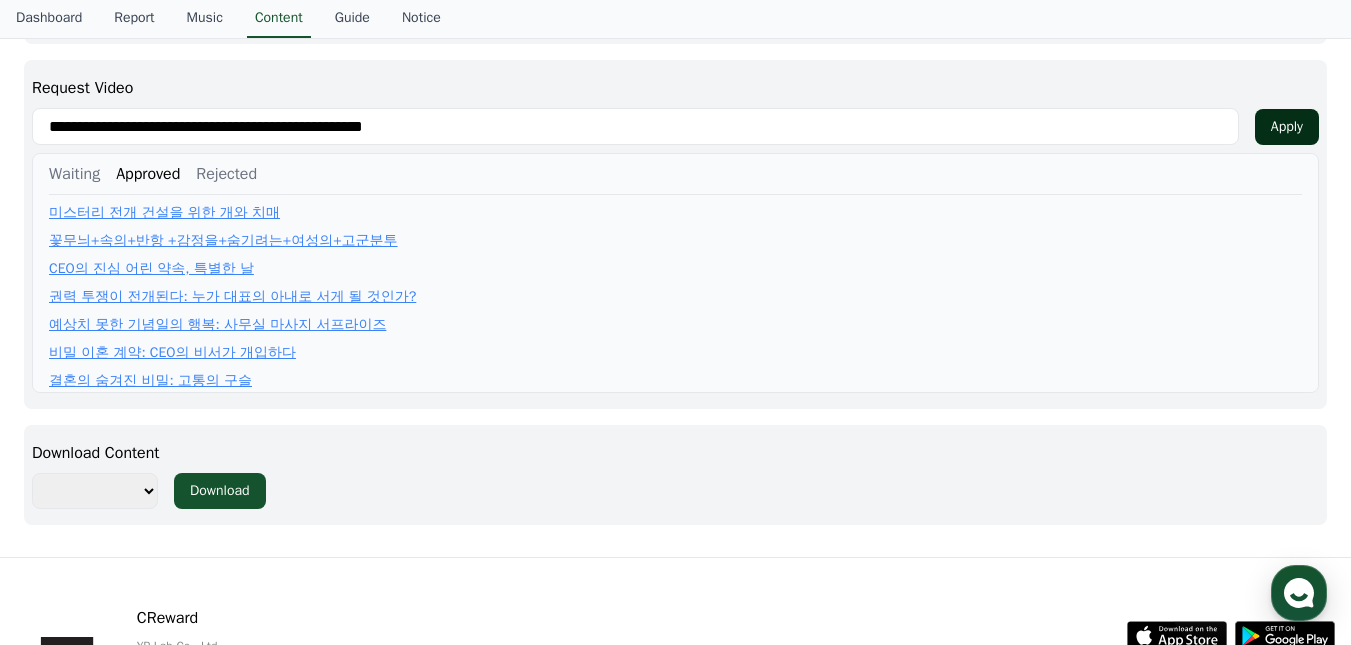 type on "**********" 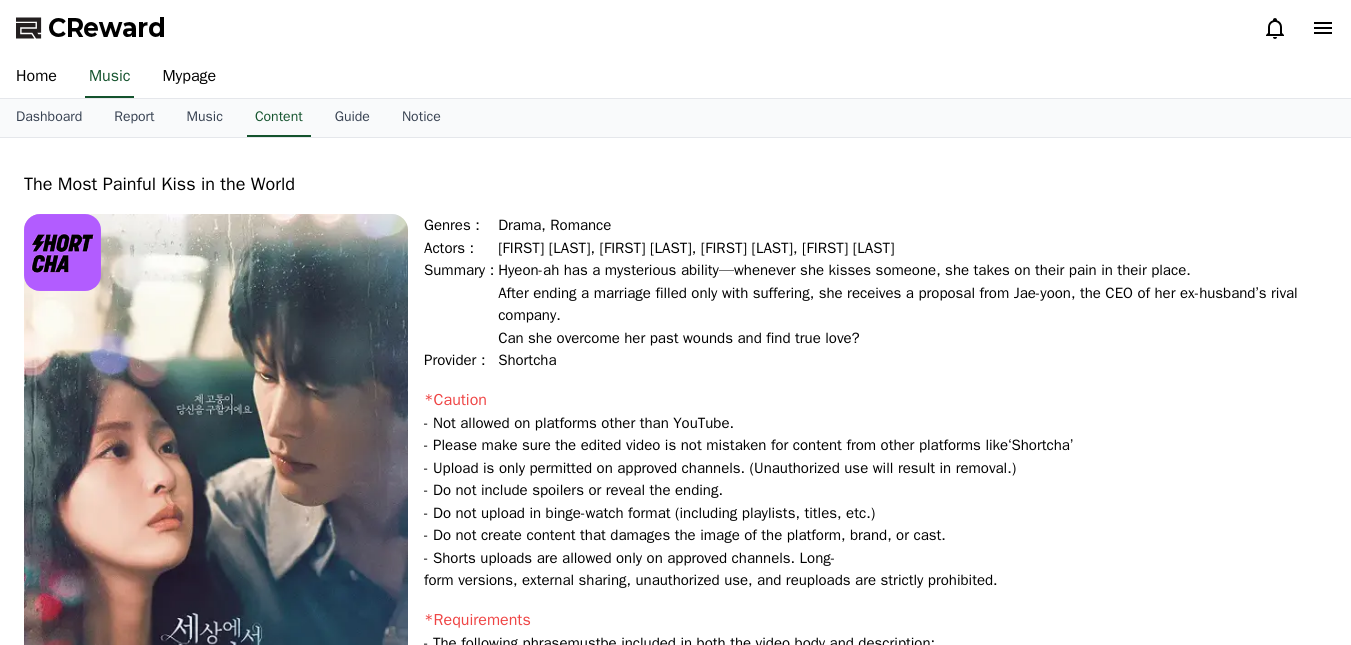 select 